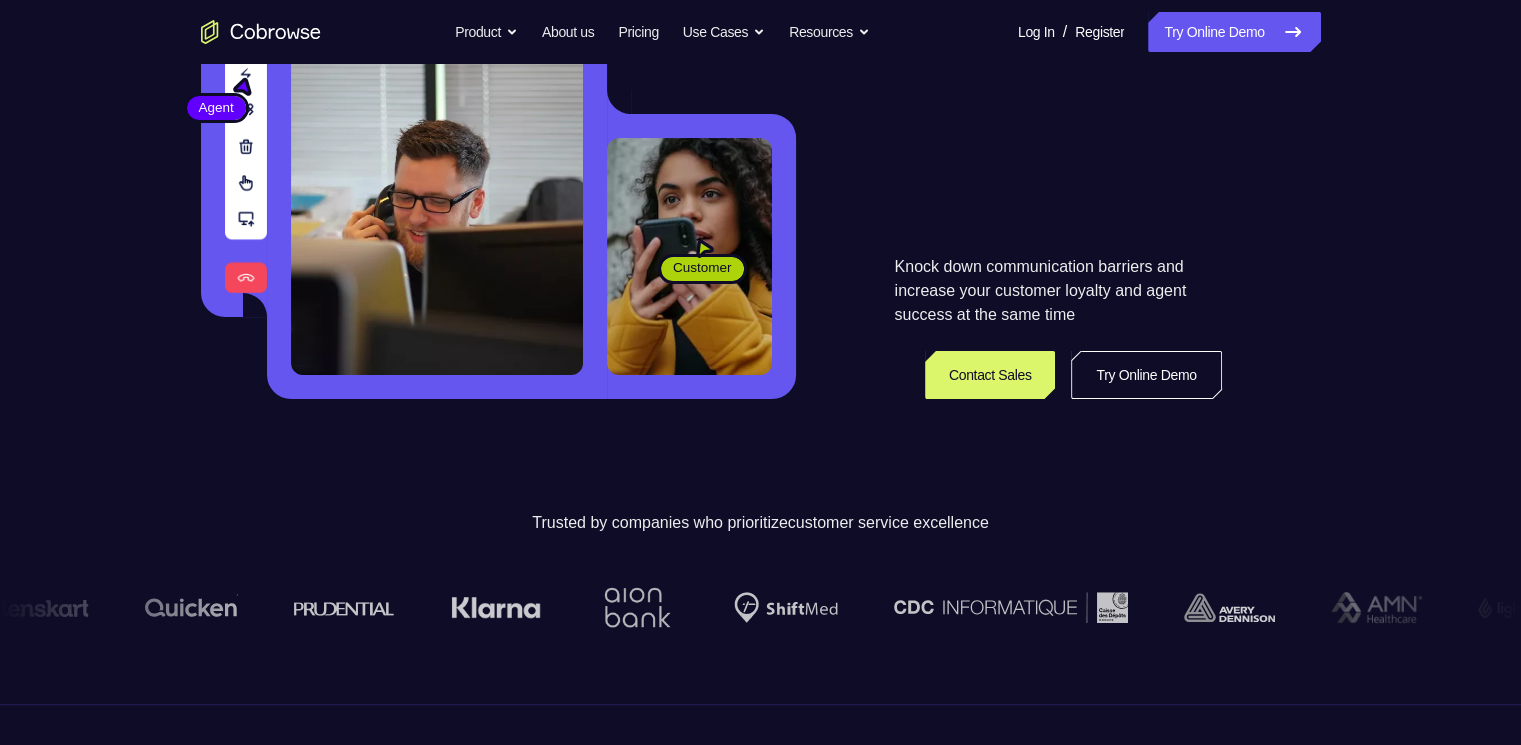 scroll, scrollTop: 800, scrollLeft: 0, axis: vertical 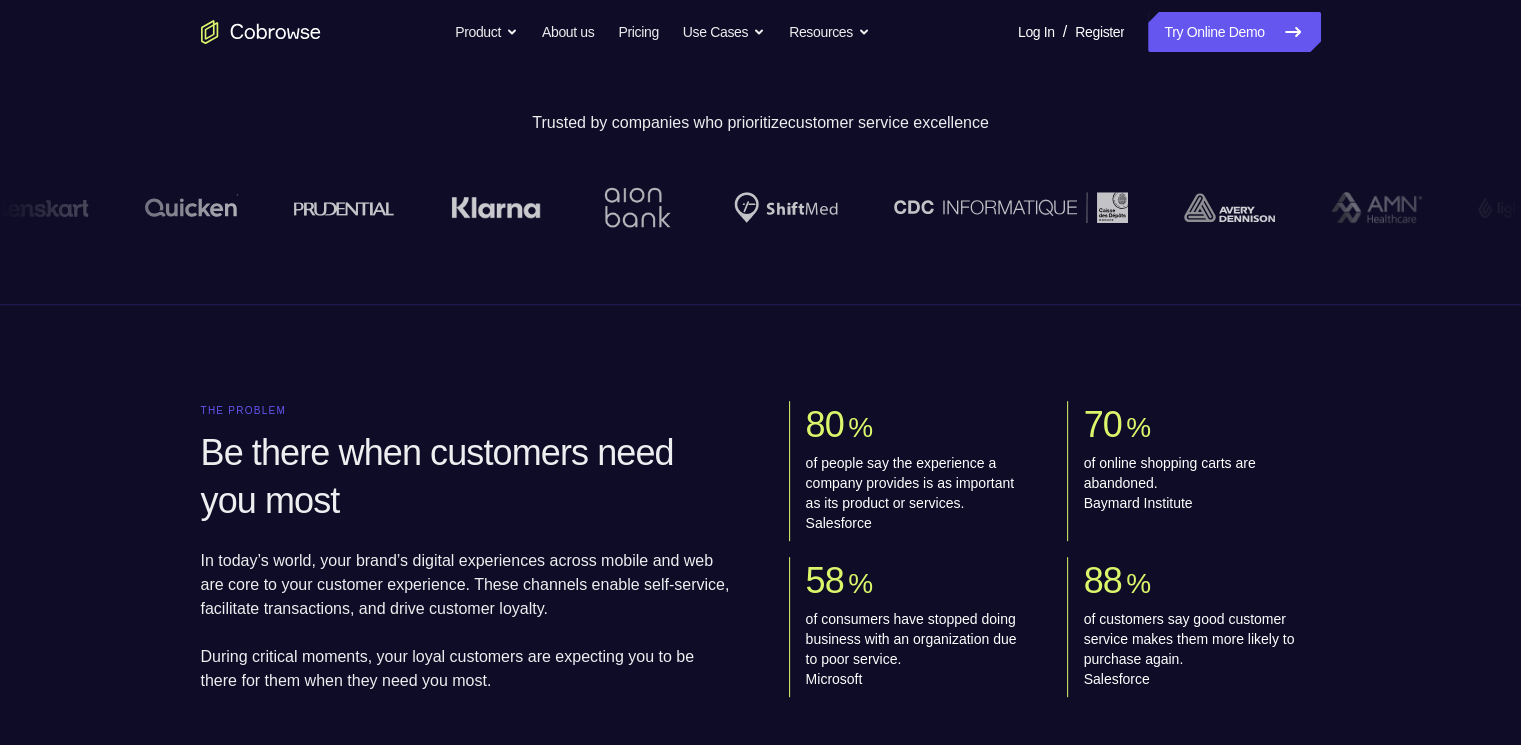click on "Try Online Demo" at bounding box center [1234, 32] 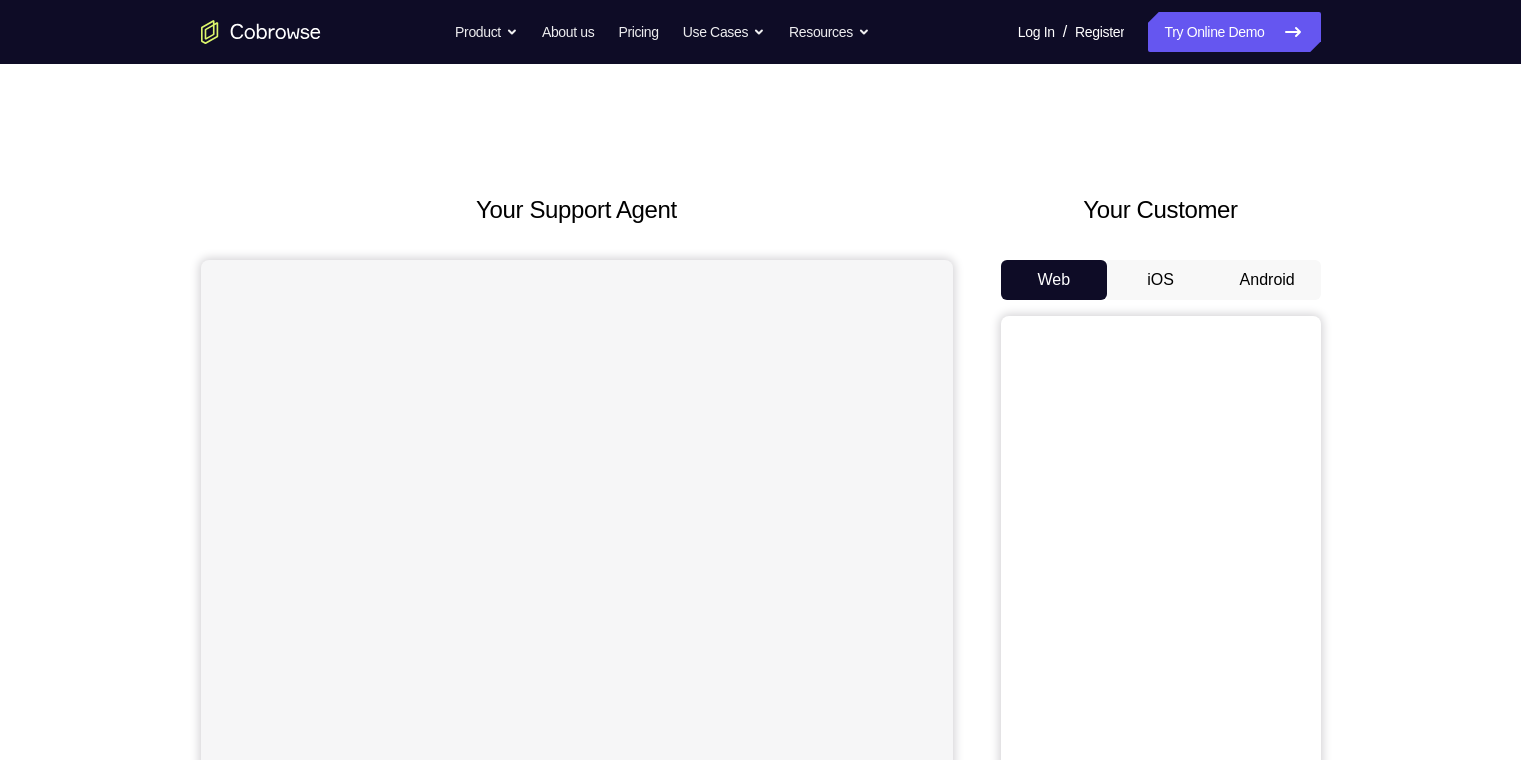 scroll, scrollTop: 0, scrollLeft: 0, axis: both 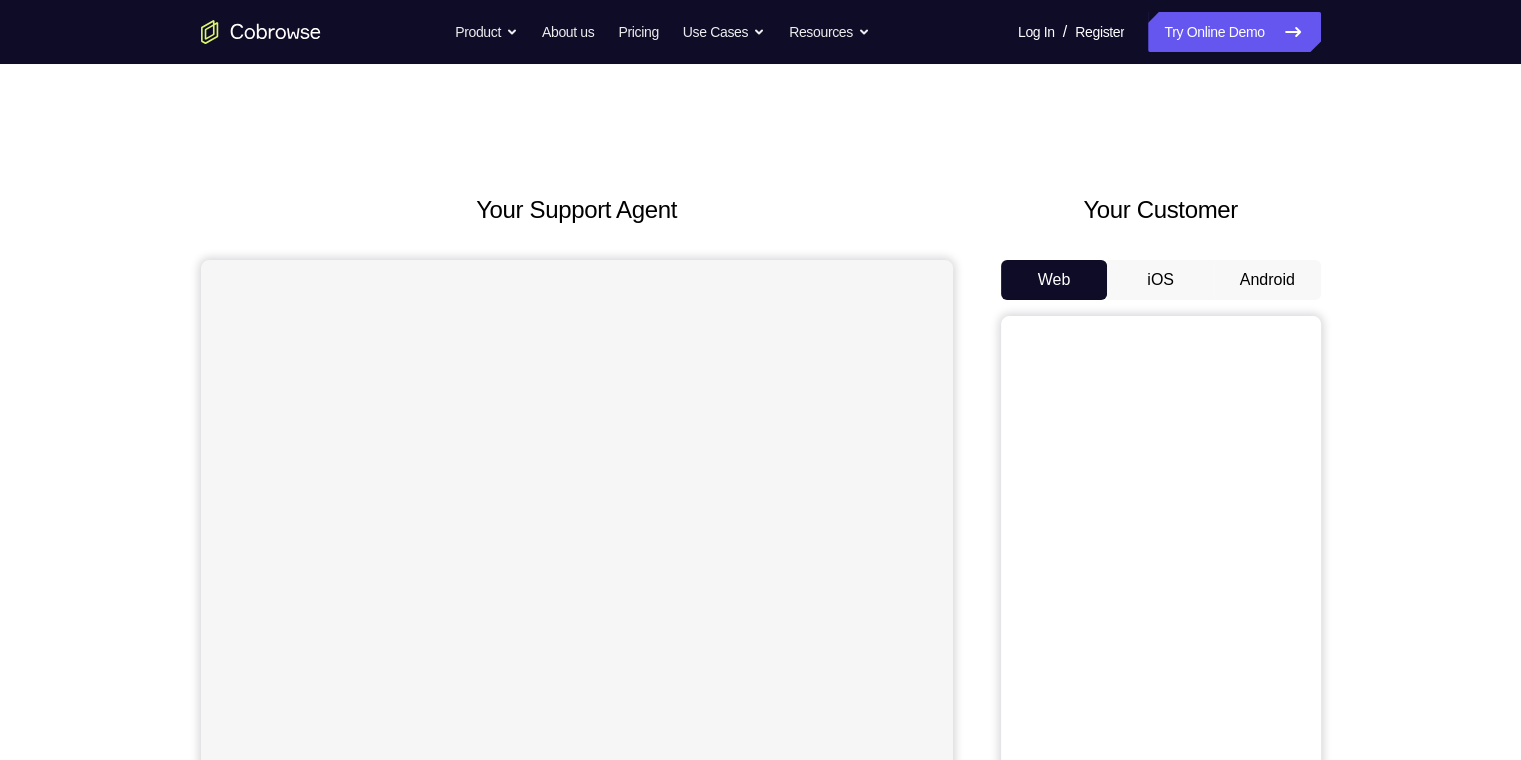 click on "iOS" at bounding box center (1160, 280) 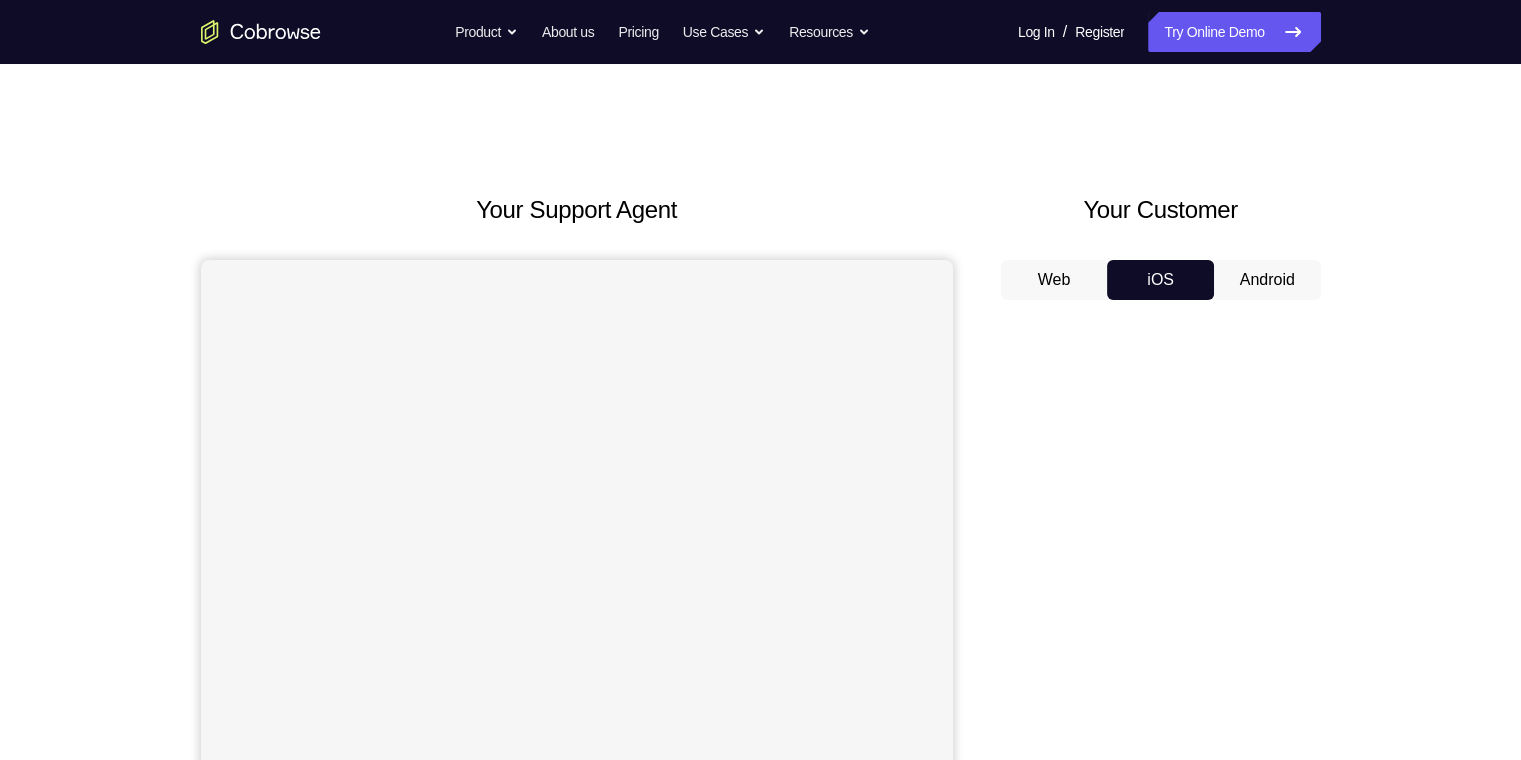 click on "Android" at bounding box center [1267, 280] 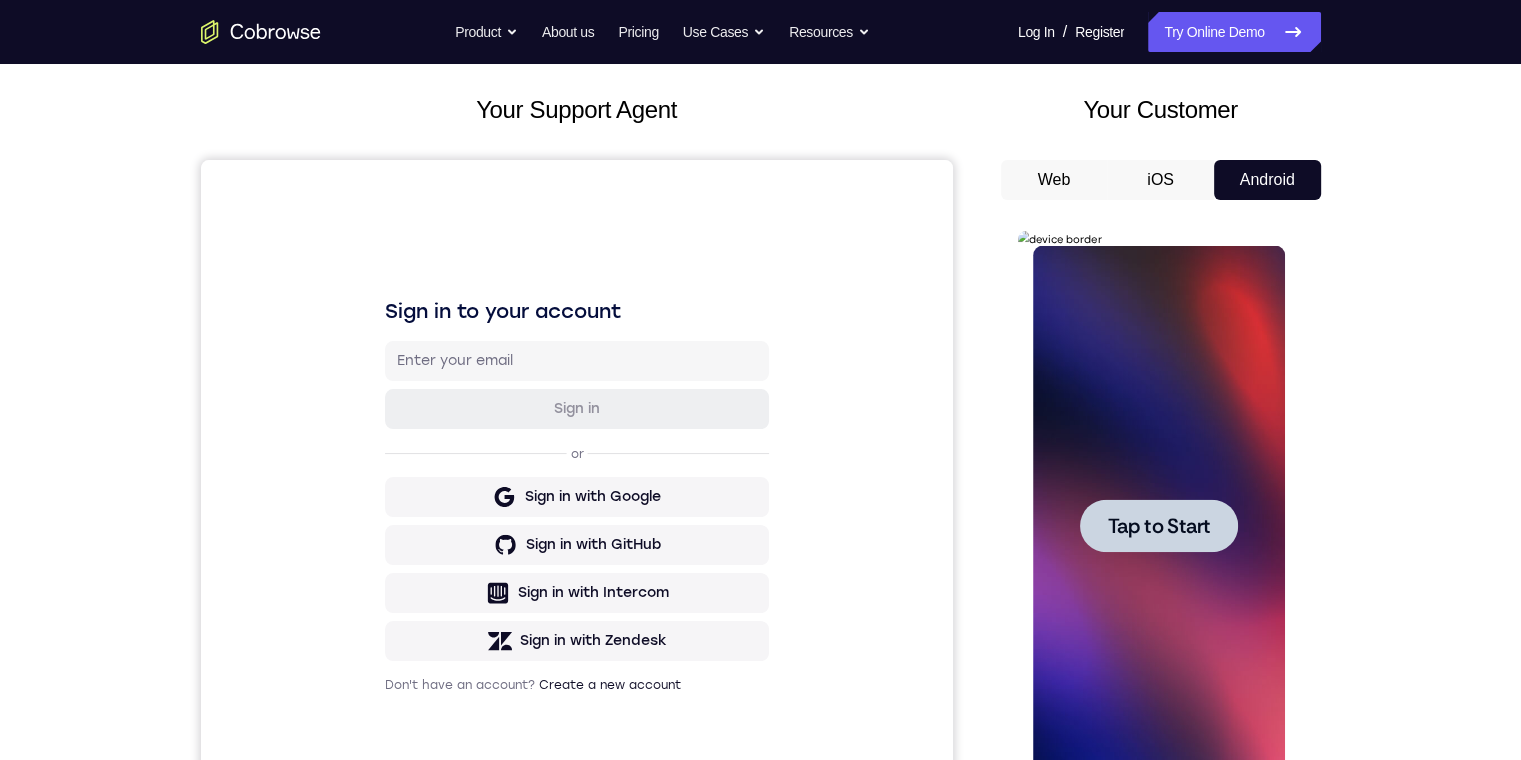 scroll, scrollTop: 0, scrollLeft: 0, axis: both 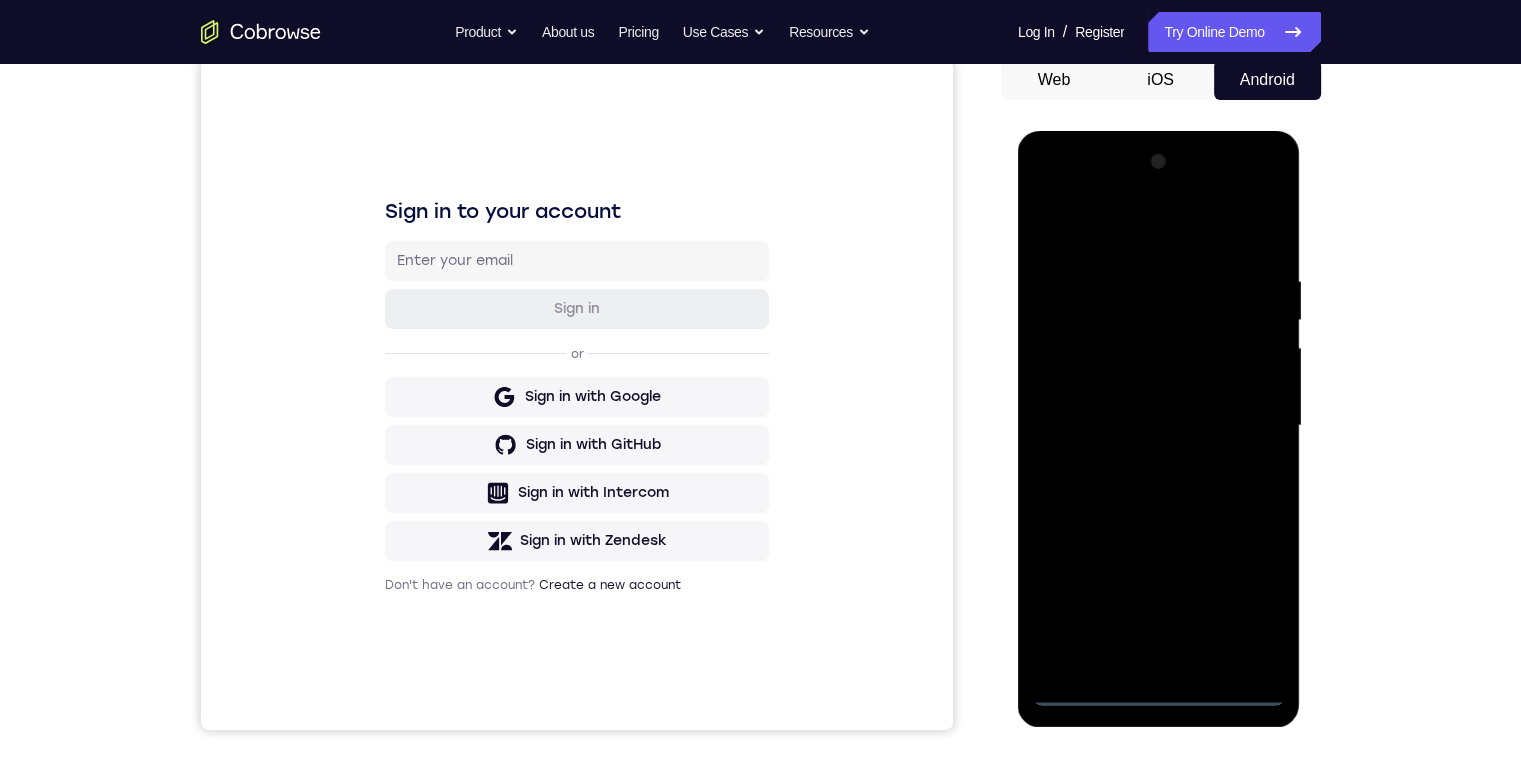 click at bounding box center [1159, 426] 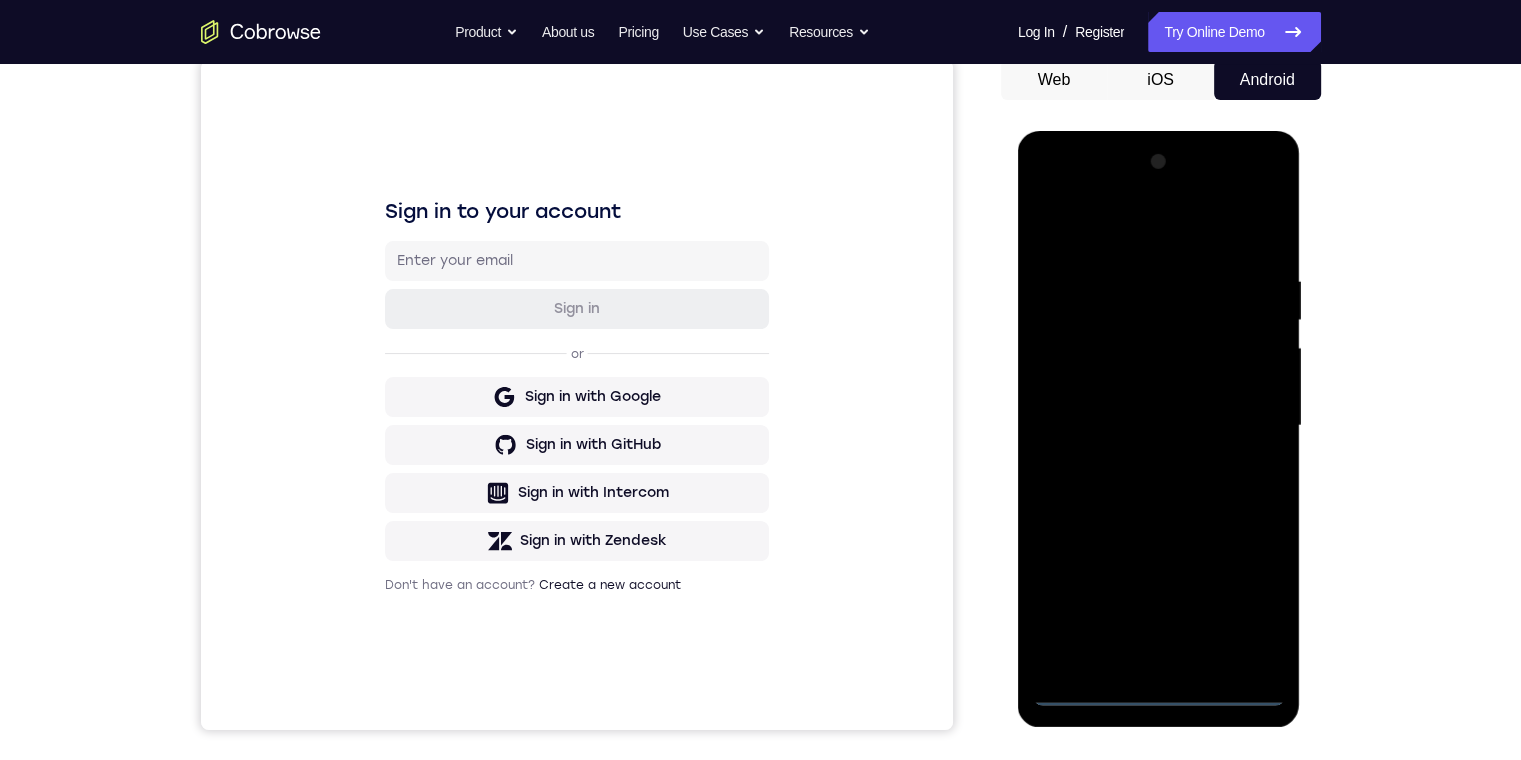 click at bounding box center [1159, 426] 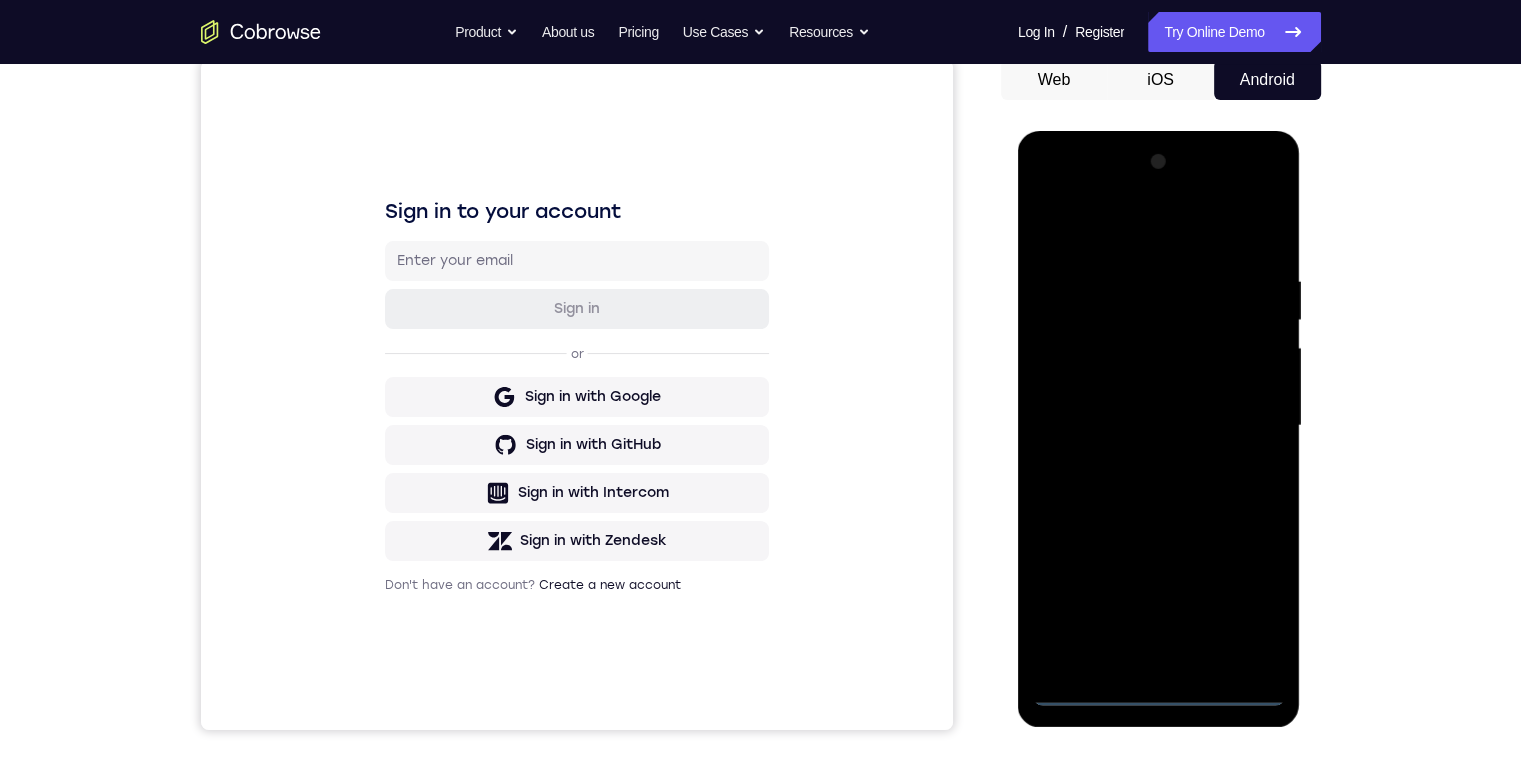 click at bounding box center (1159, 426) 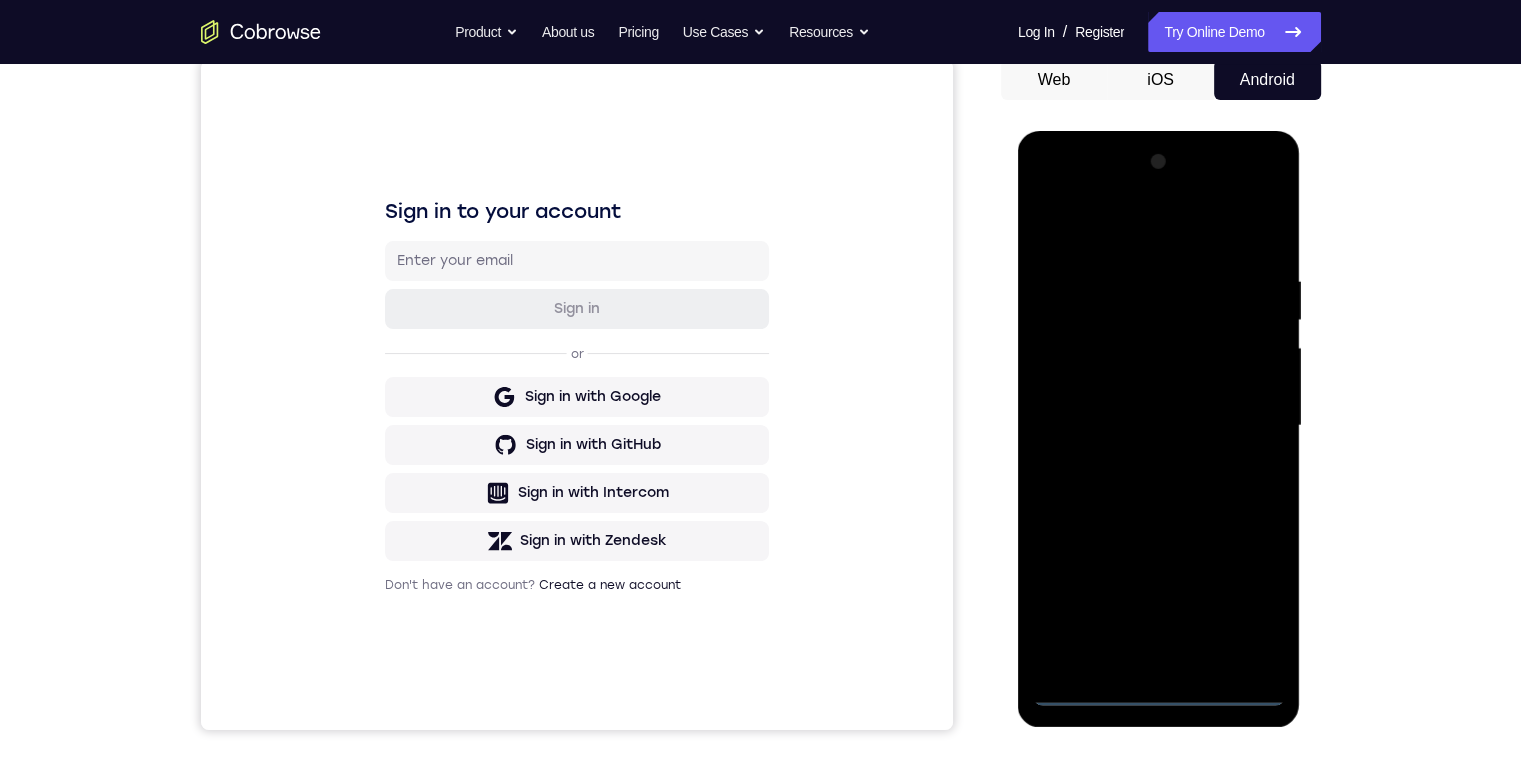click at bounding box center (1159, 426) 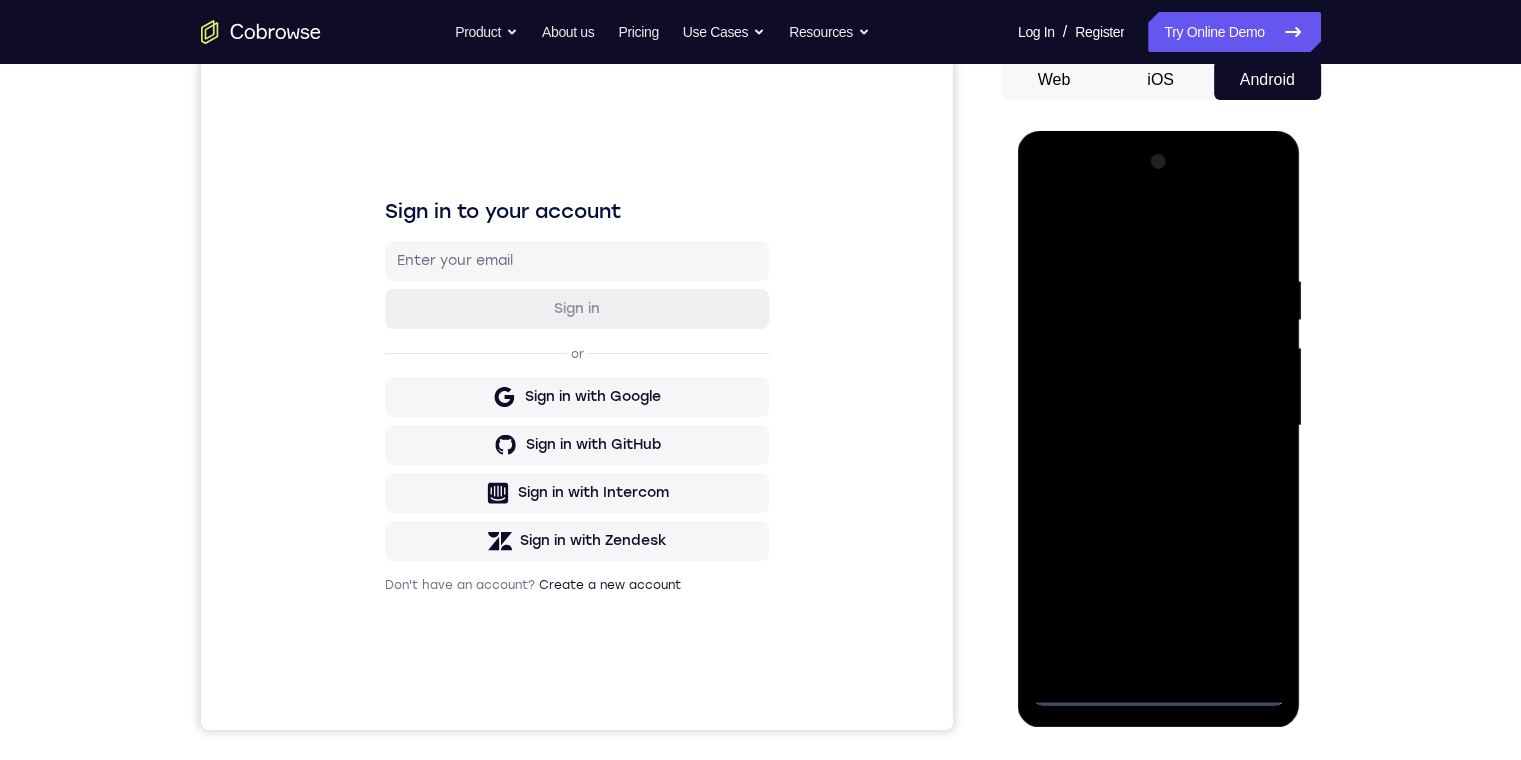 click at bounding box center [1159, 426] 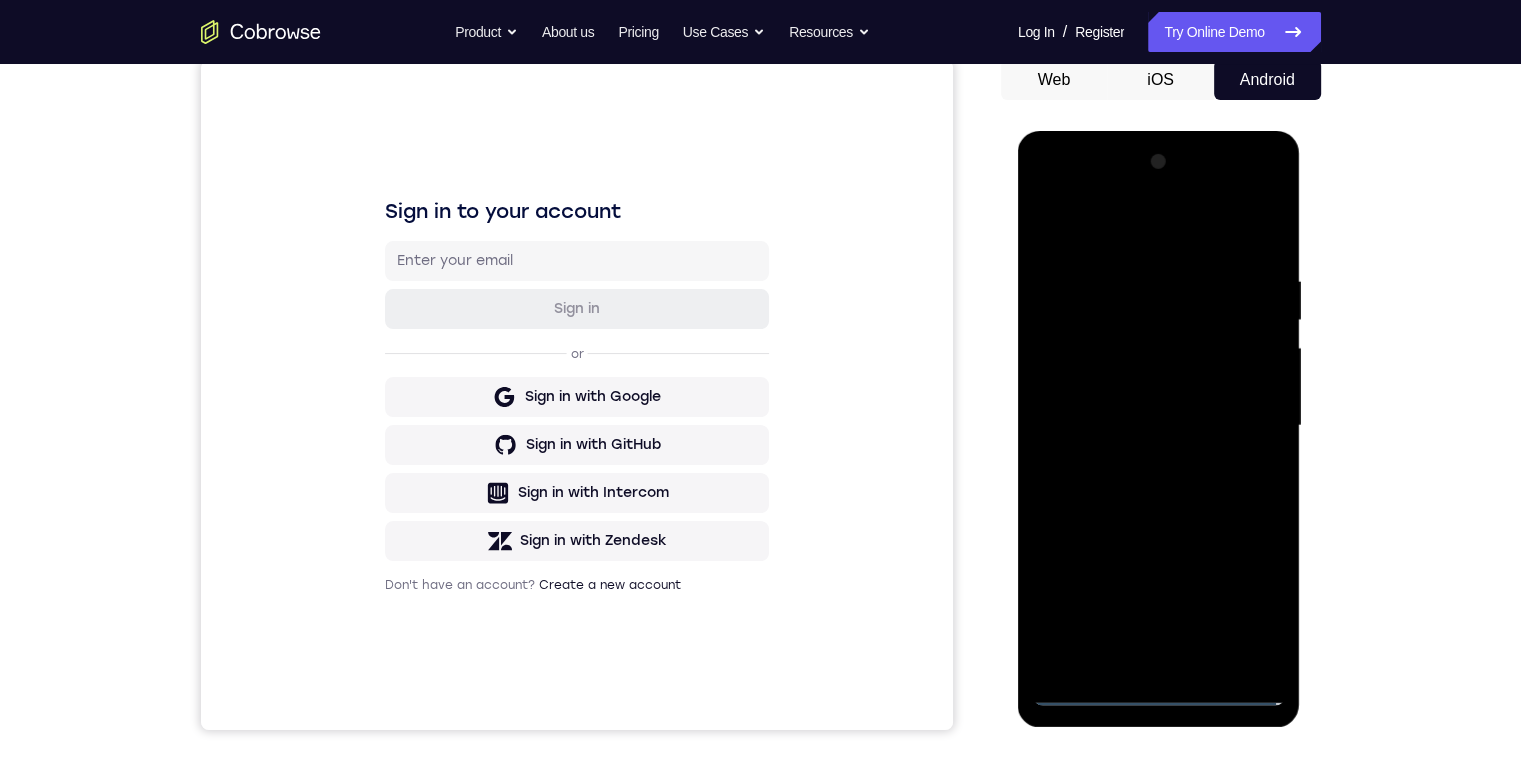click at bounding box center (1159, 426) 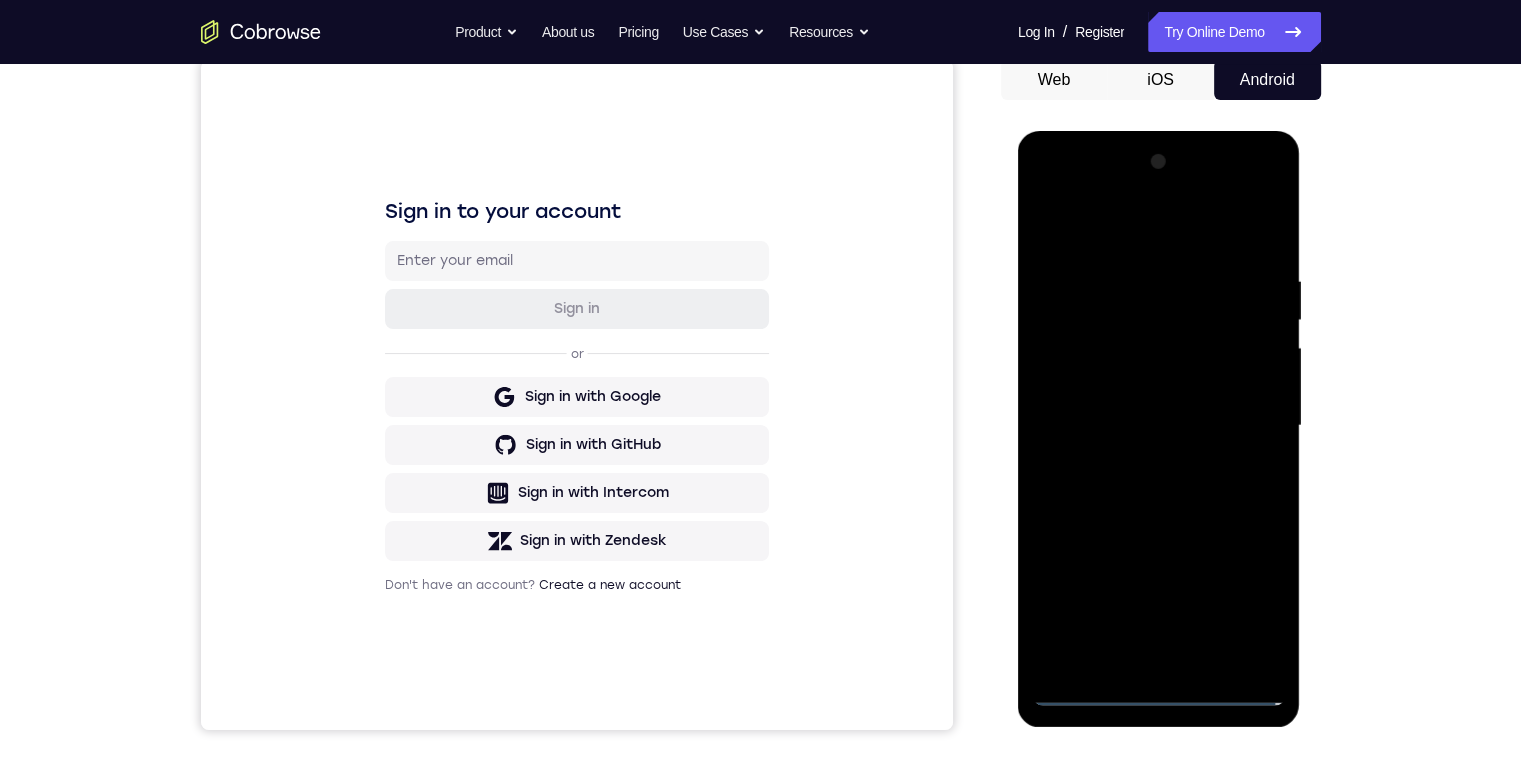 click at bounding box center [1159, 426] 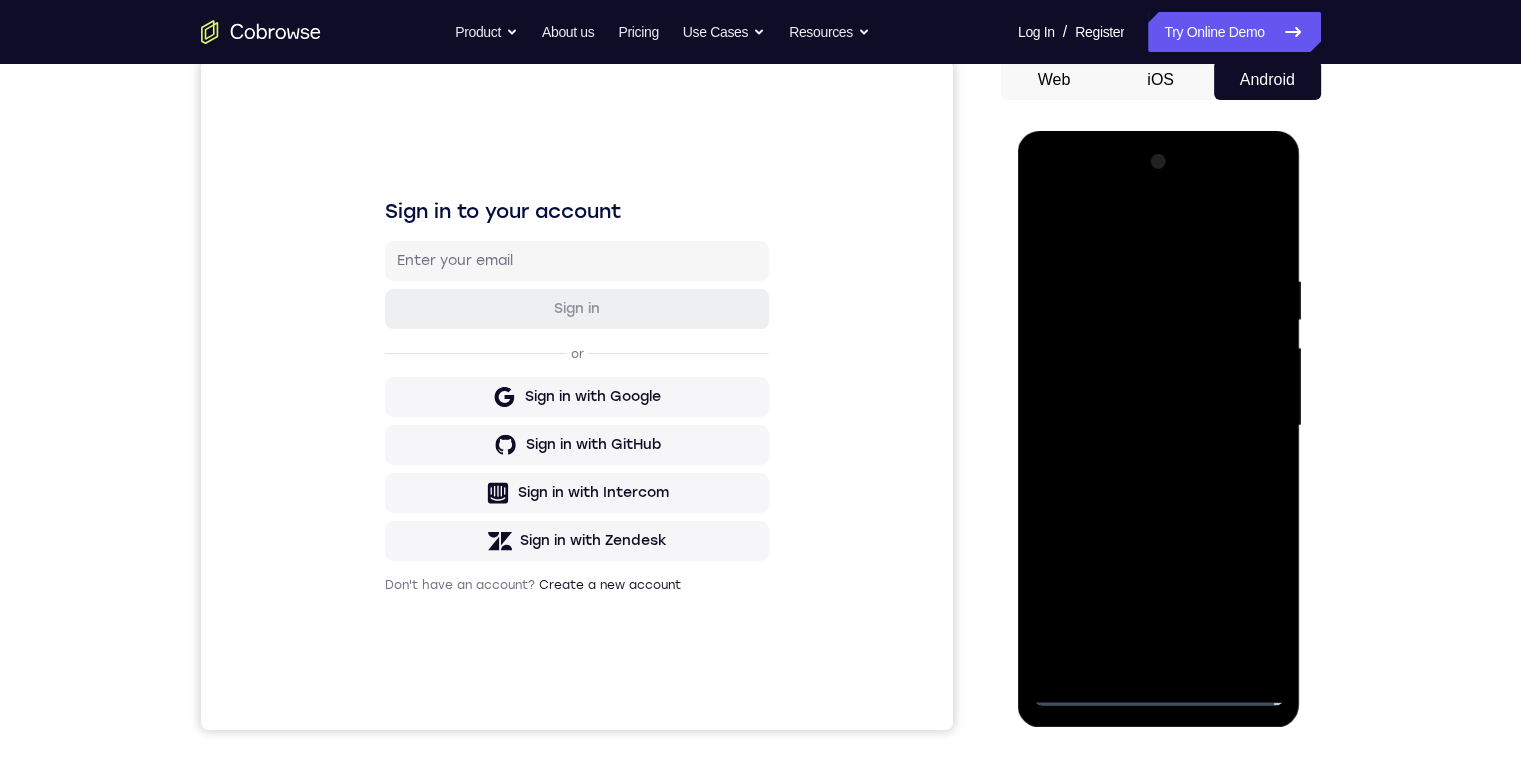 click at bounding box center (1159, 426) 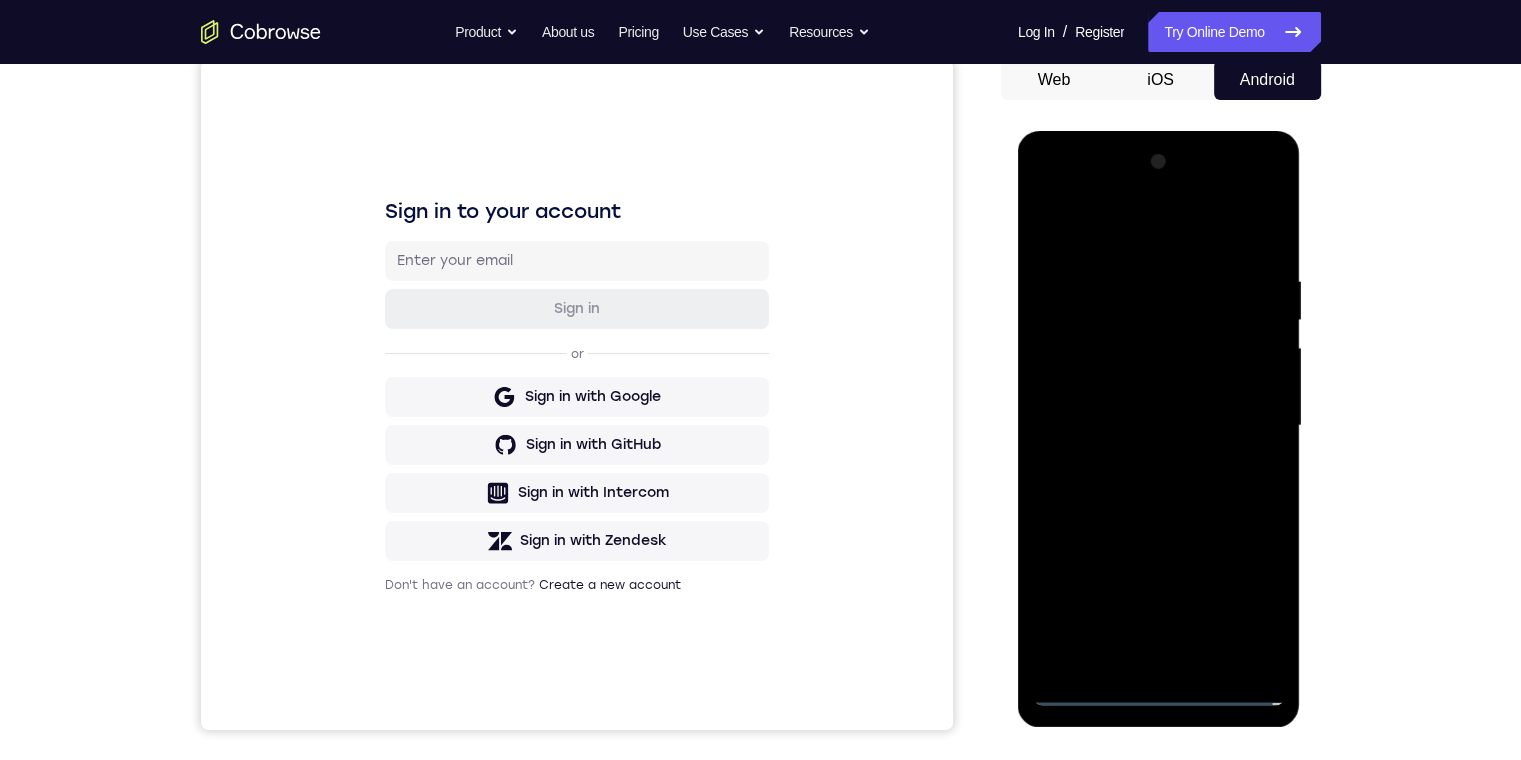 click at bounding box center [1159, 426] 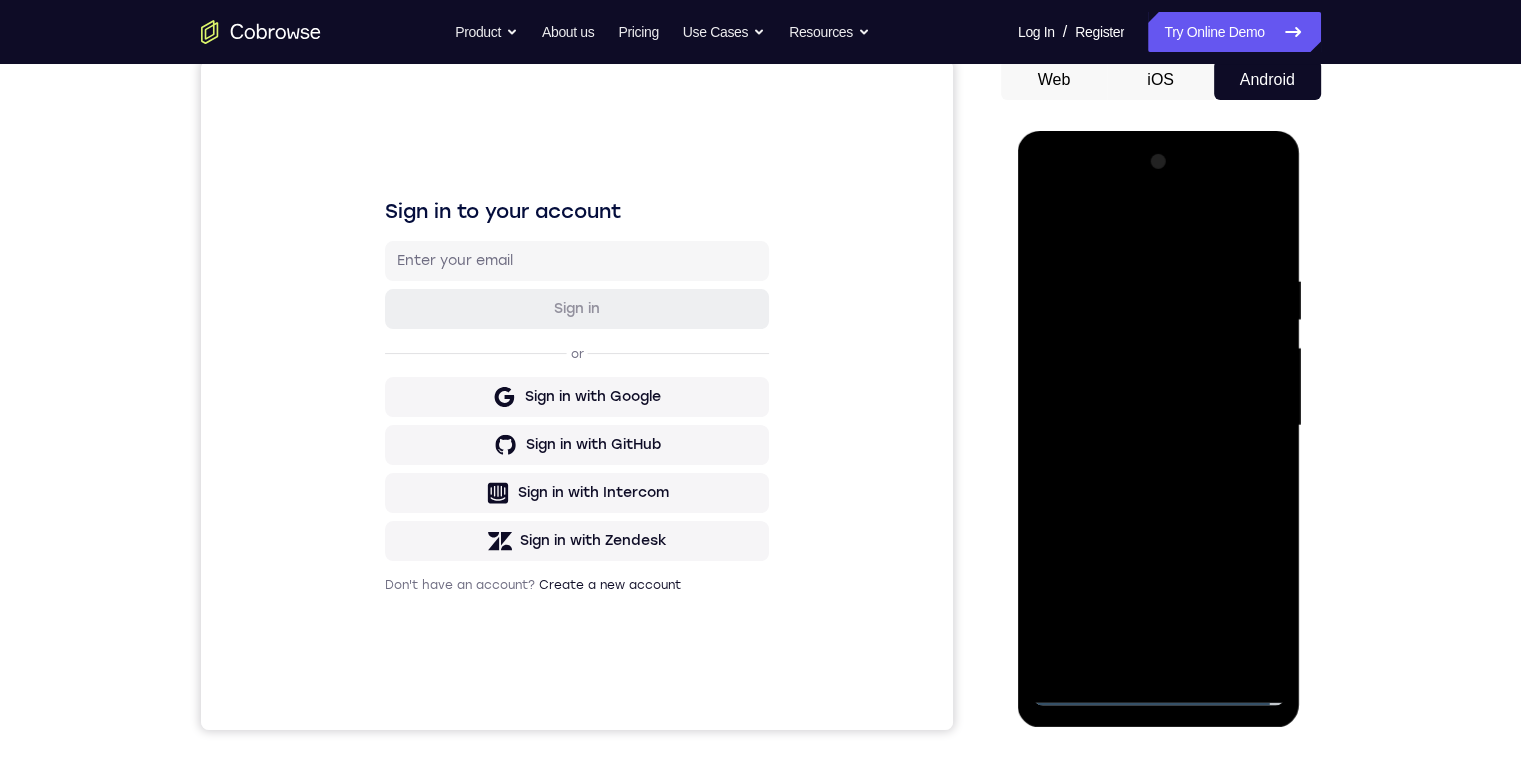 click at bounding box center [1159, 426] 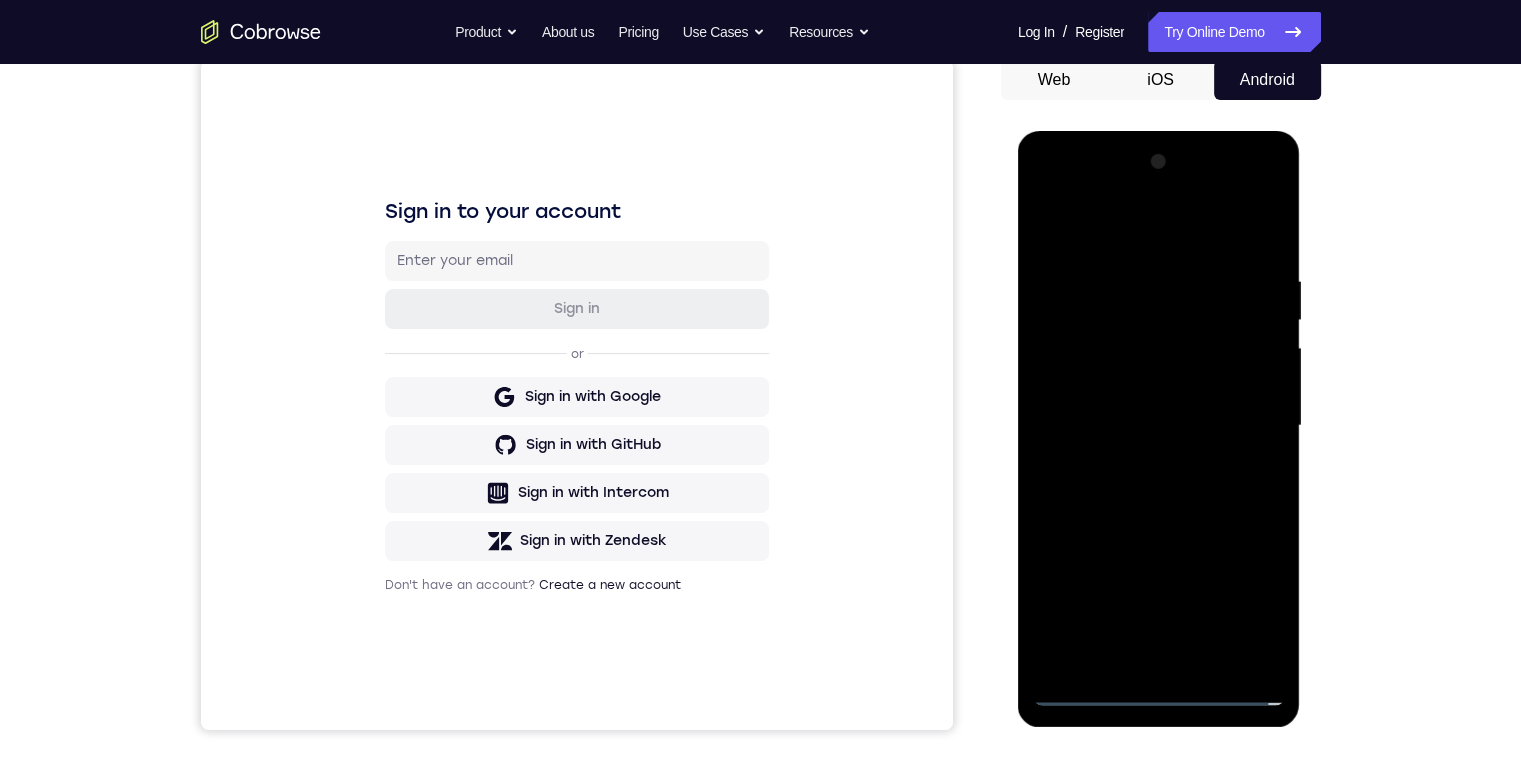 click at bounding box center (1159, 426) 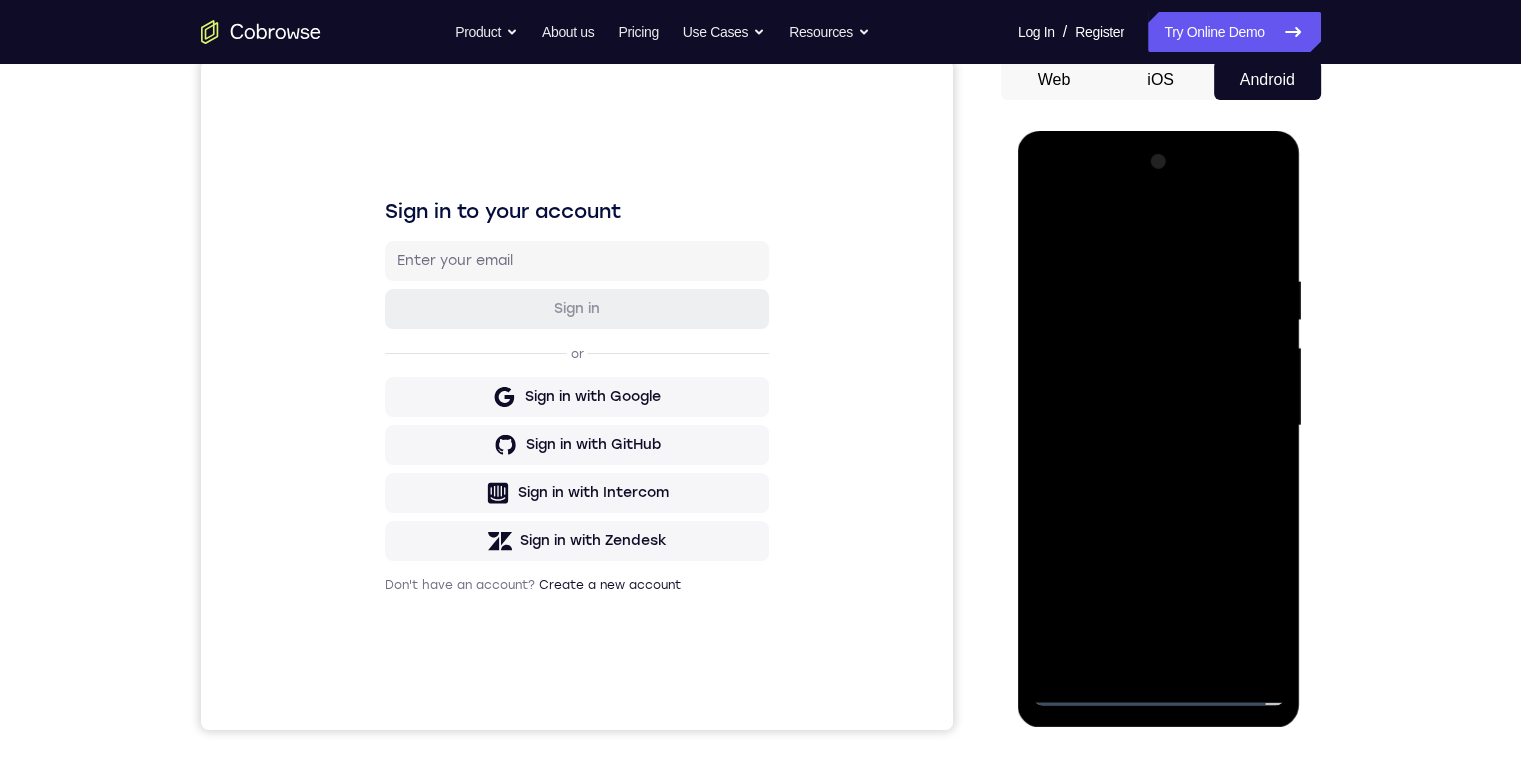 click at bounding box center [1159, 426] 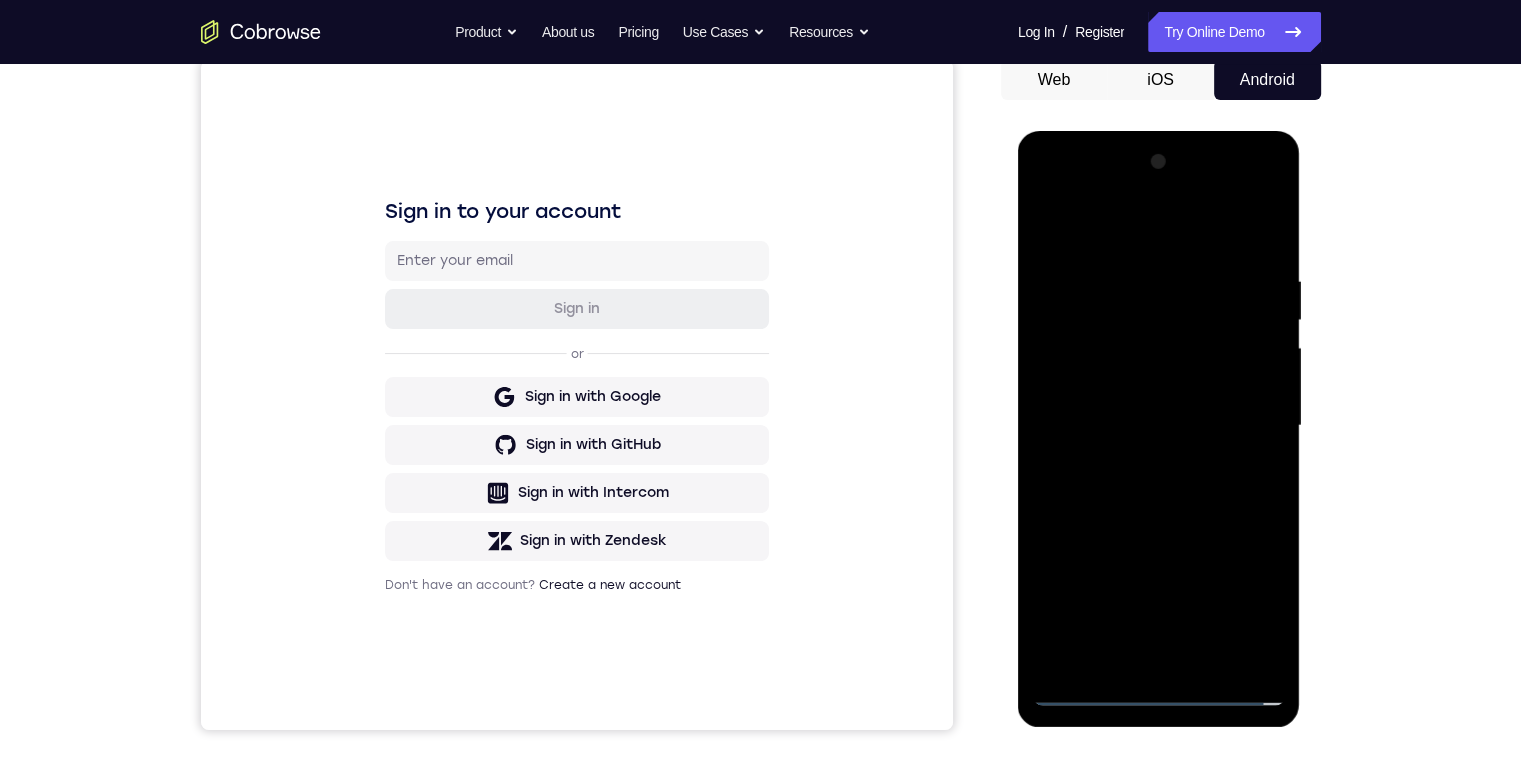 click at bounding box center [1159, 426] 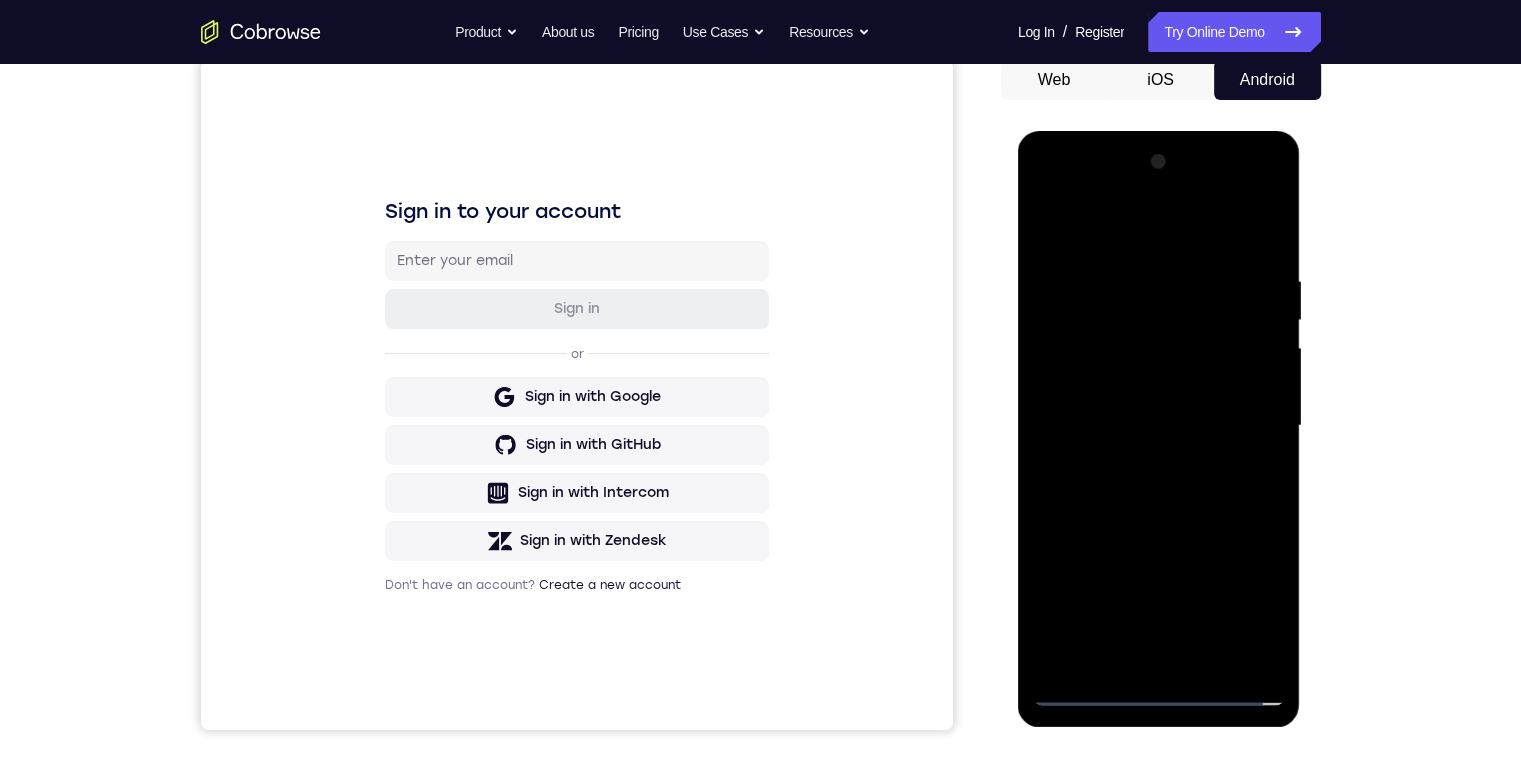 click at bounding box center (1159, 426) 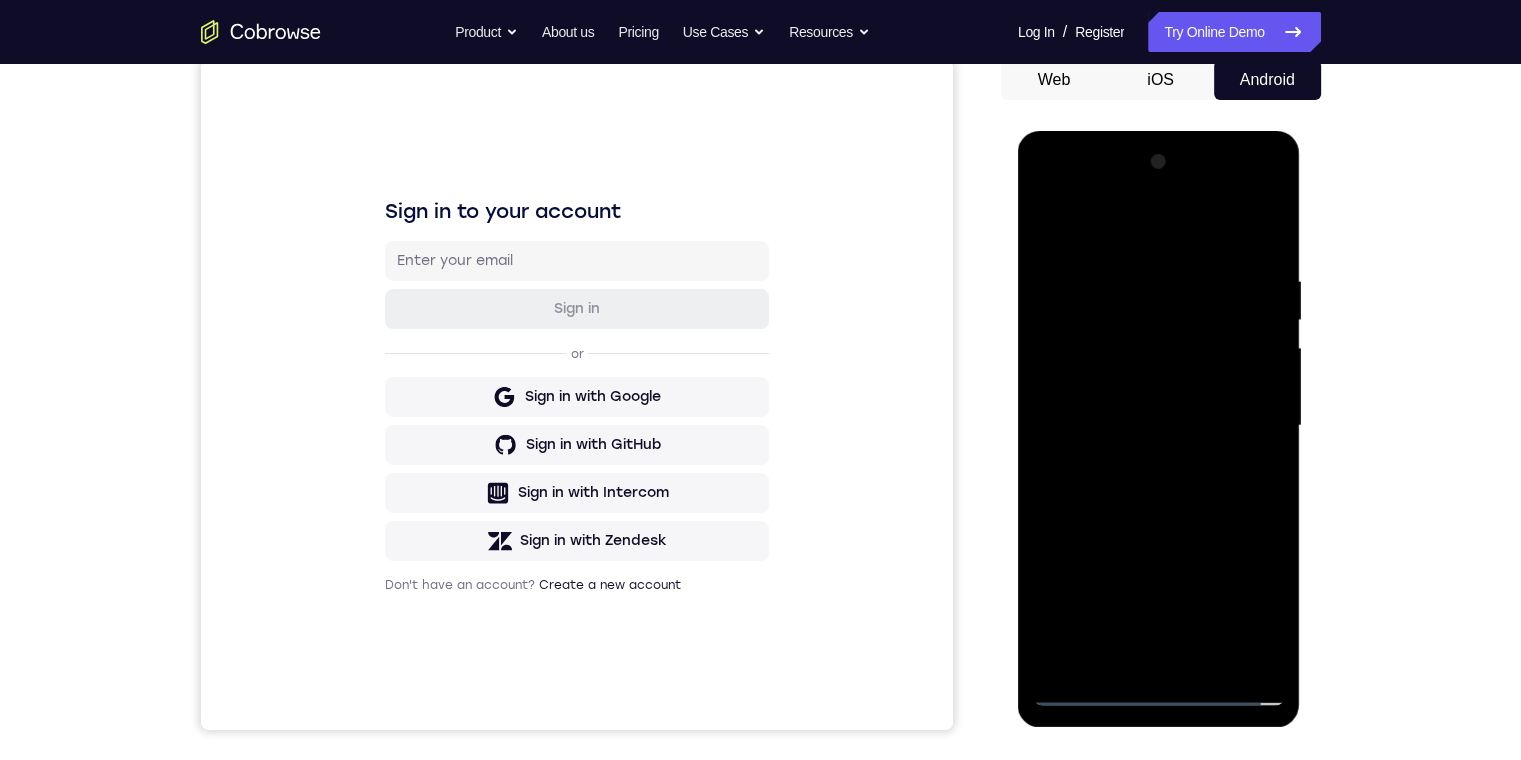 click at bounding box center [1159, 426] 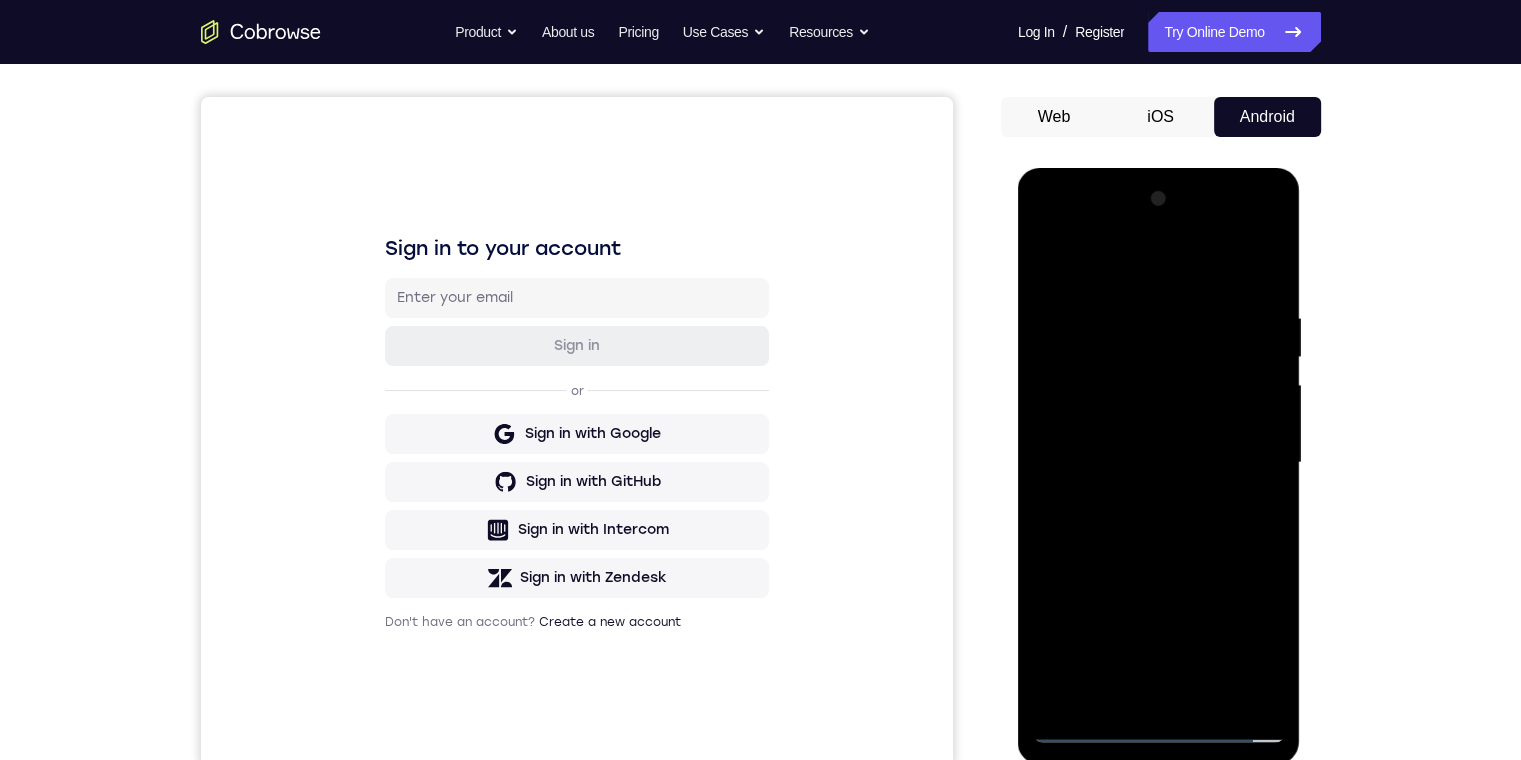 scroll, scrollTop: 100, scrollLeft: 0, axis: vertical 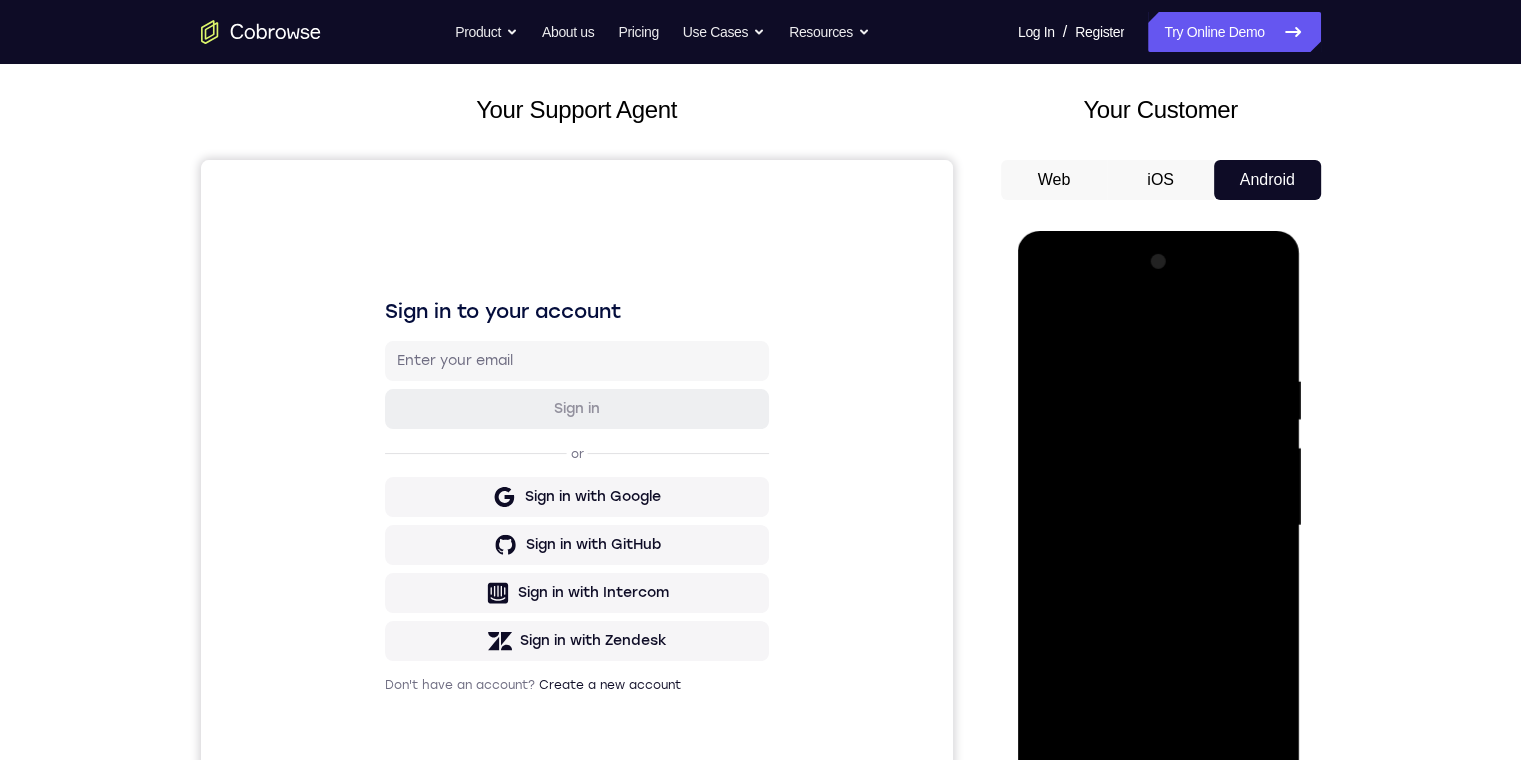 click at bounding box center (1159, 526) 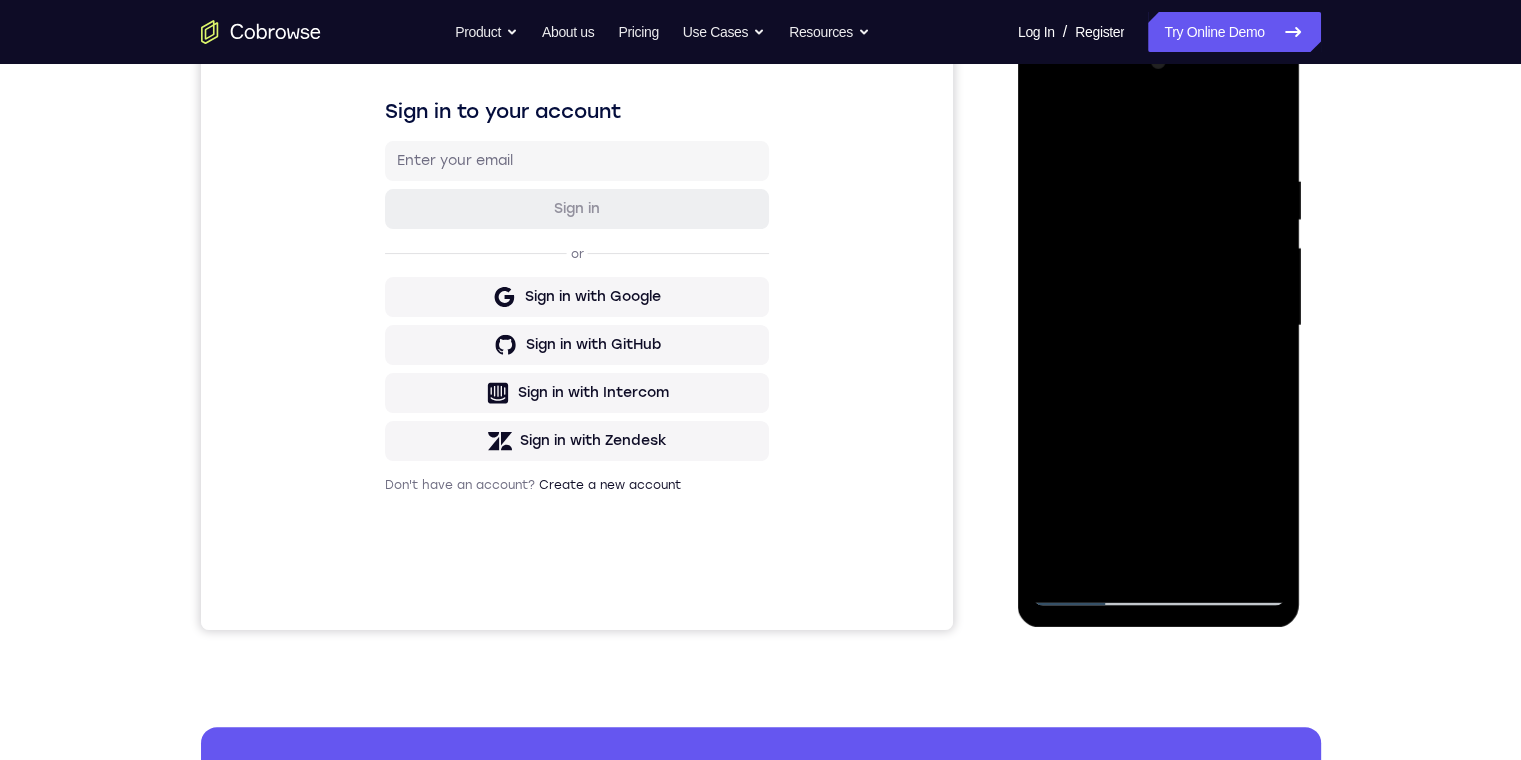 drag, startPoint x: 1160, startPoint y: 555, endPoint x: 1128, endPoint y: 183, distance: 373.3738 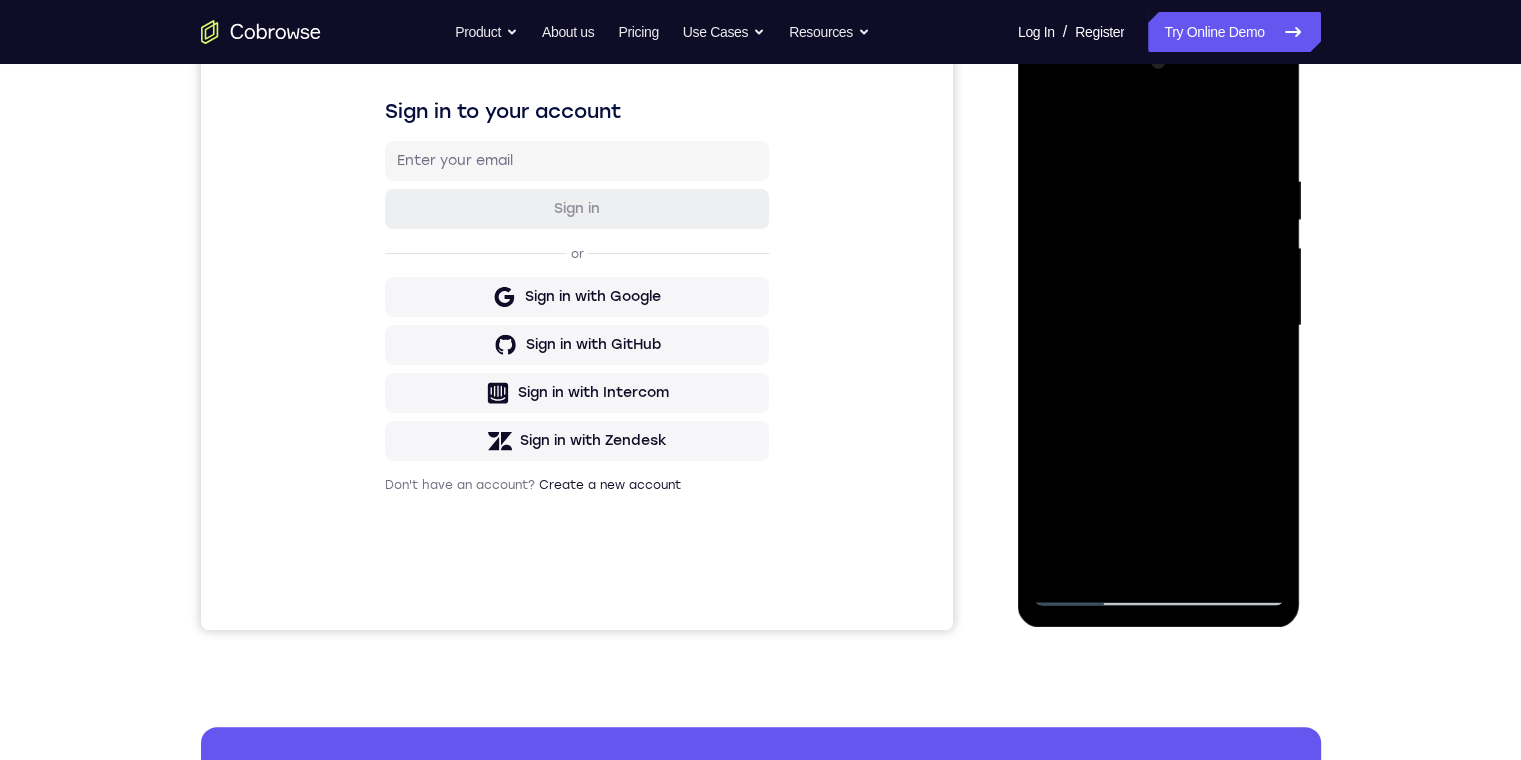 drag, startPoint x: 1127, startPoint y: 532, endPoint x: 1118, endPoint y: 171, distance: 361.11218 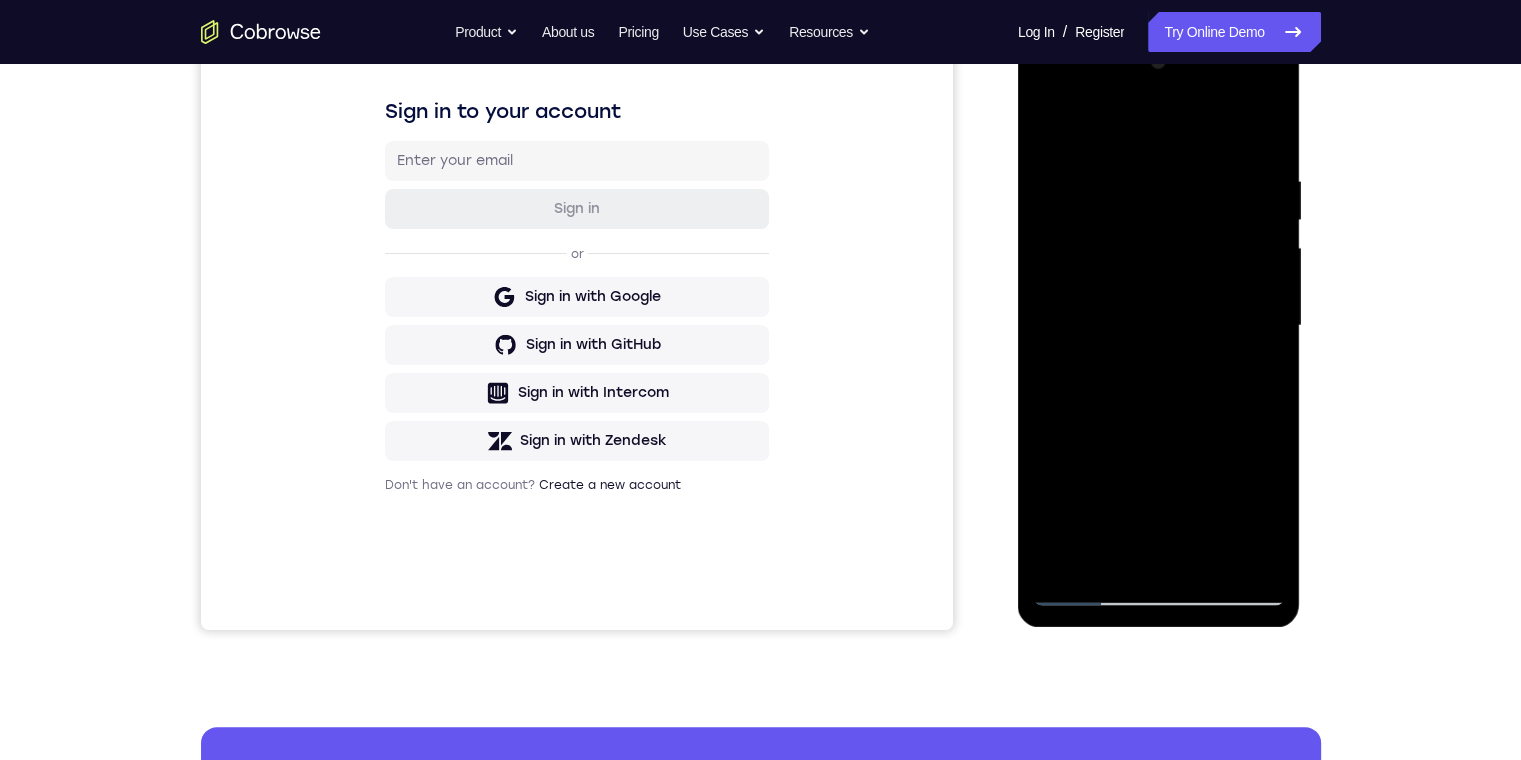 drag, startPoint x: 1150, startPoint y: 318, endPoint x: 1147, endPoint y: 484, distance: 166.0271 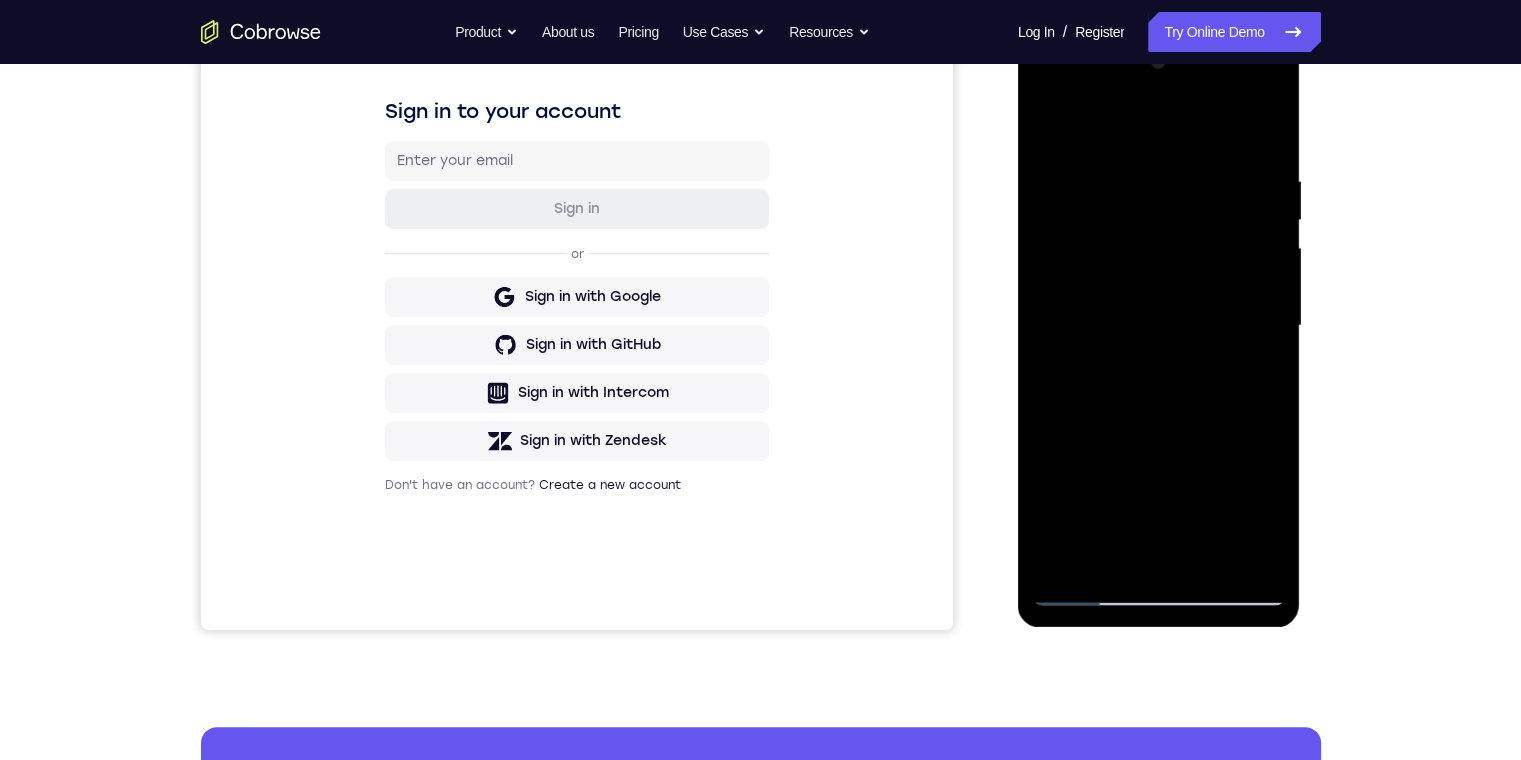 drag, startPoint x: 1128, startPoint y: 163, endPoint x: 1124, endPoint y: 316, distance: 153.05228 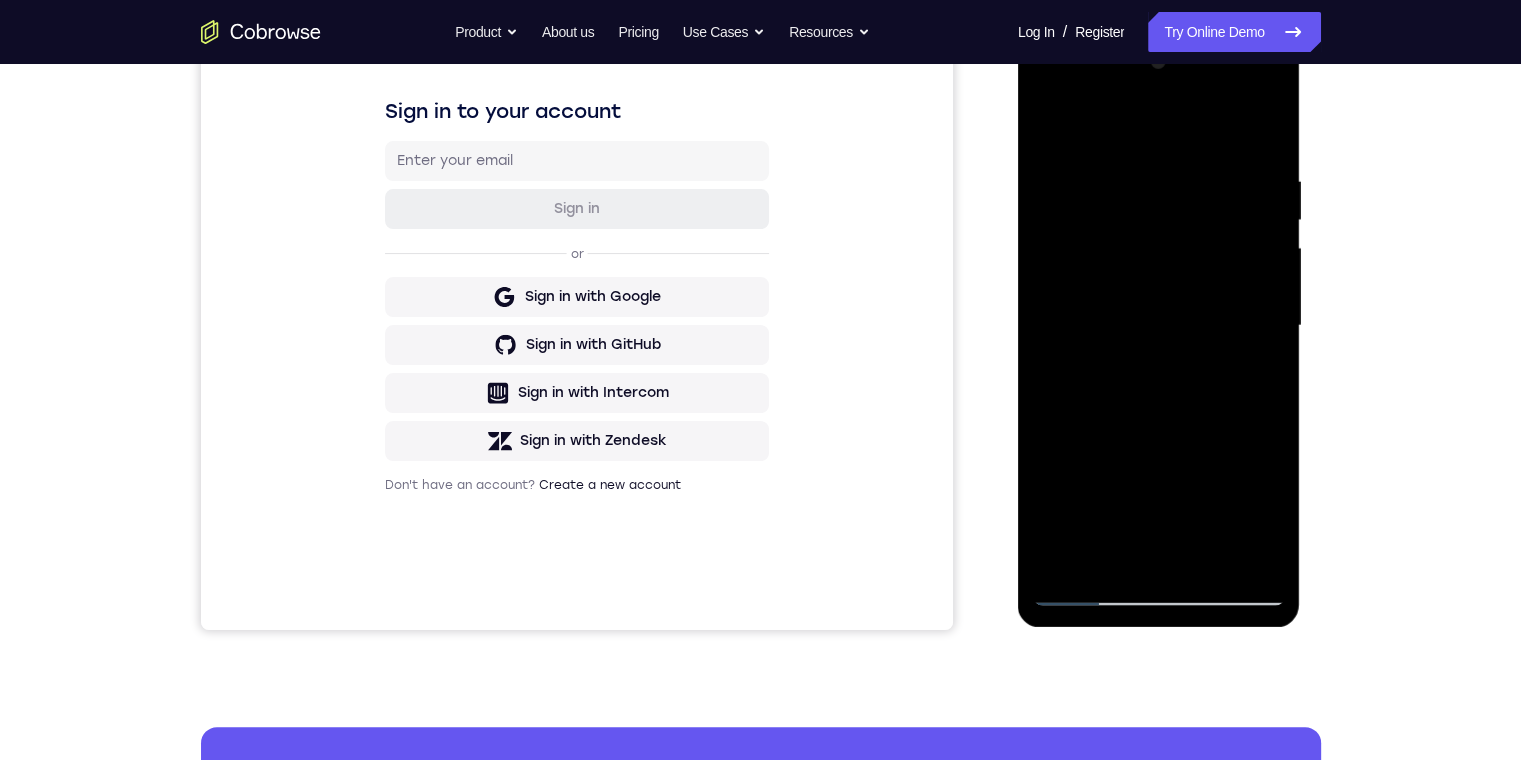 click at bounding box center [1159, 326] 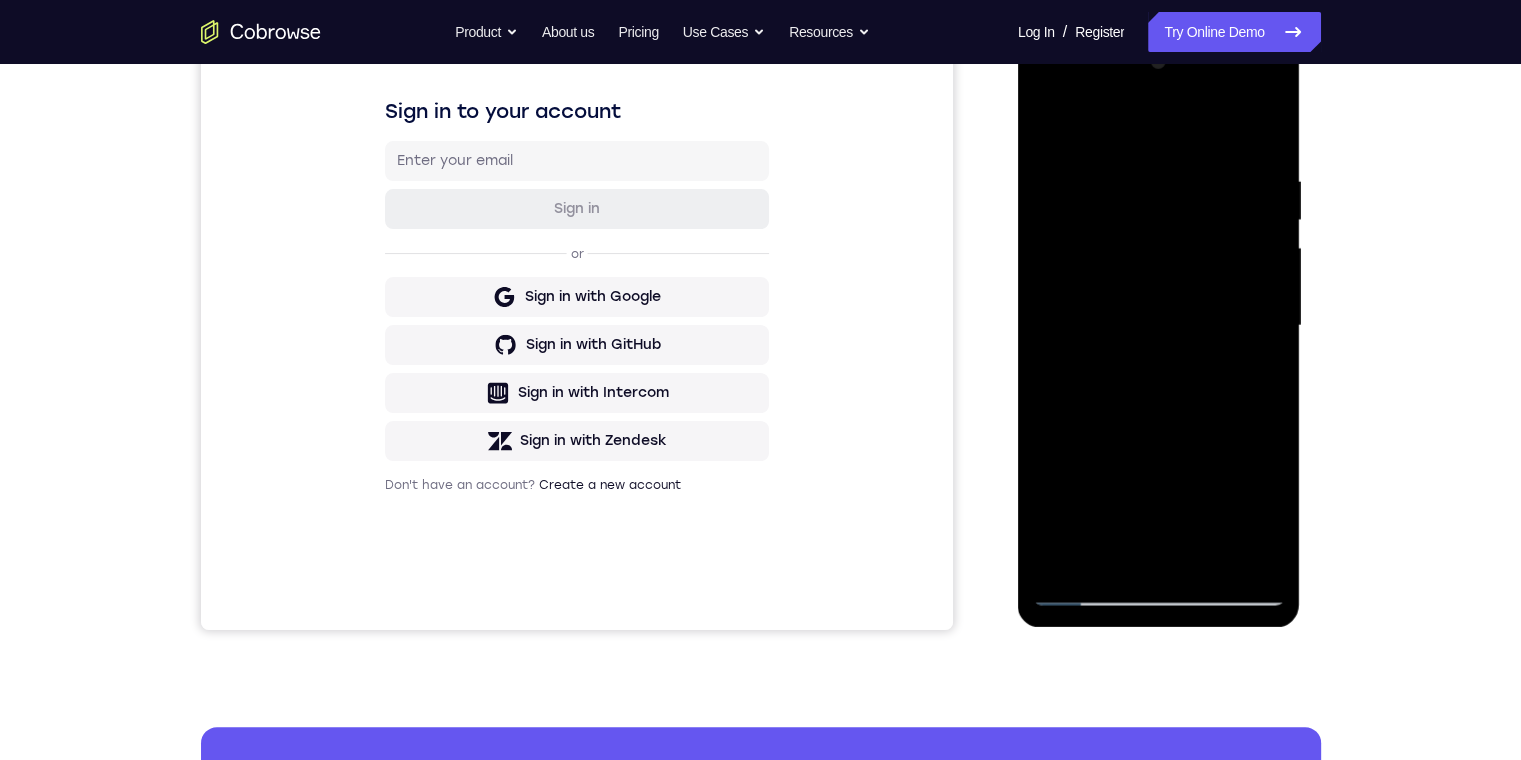 click at bounding box center [1159, 326] 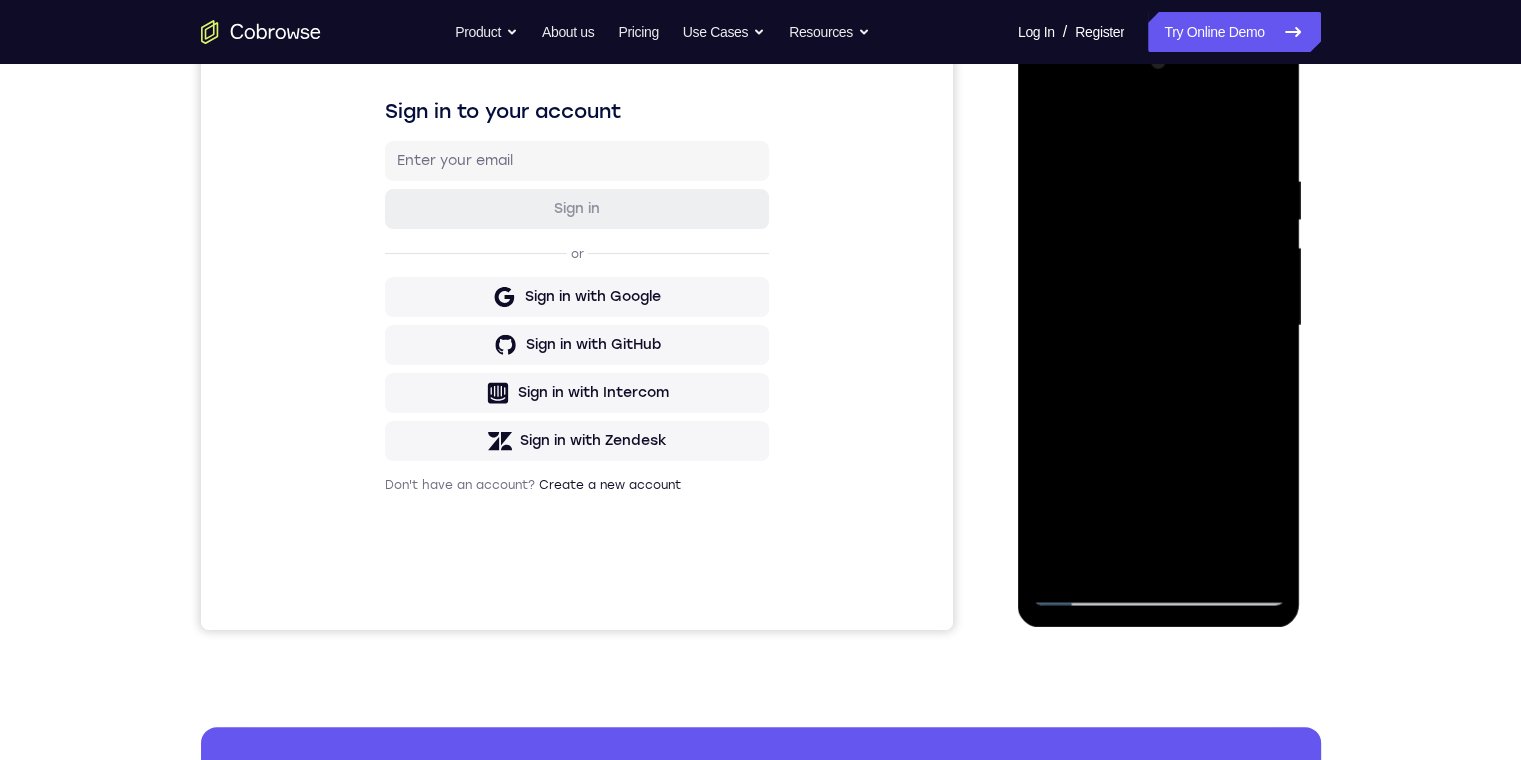 click at bounding box center [1159, 326] 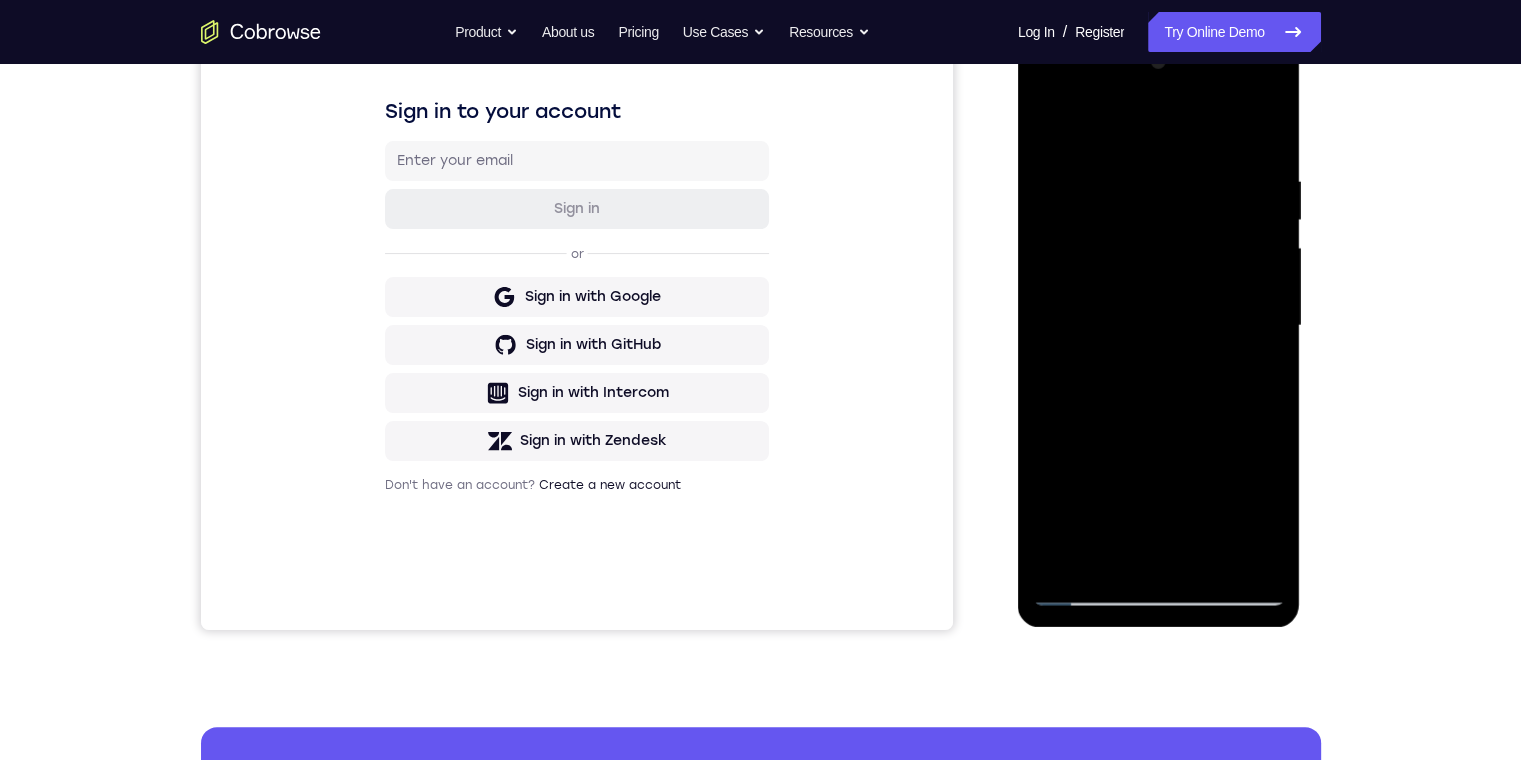 click at bounding box center [1159, 326] 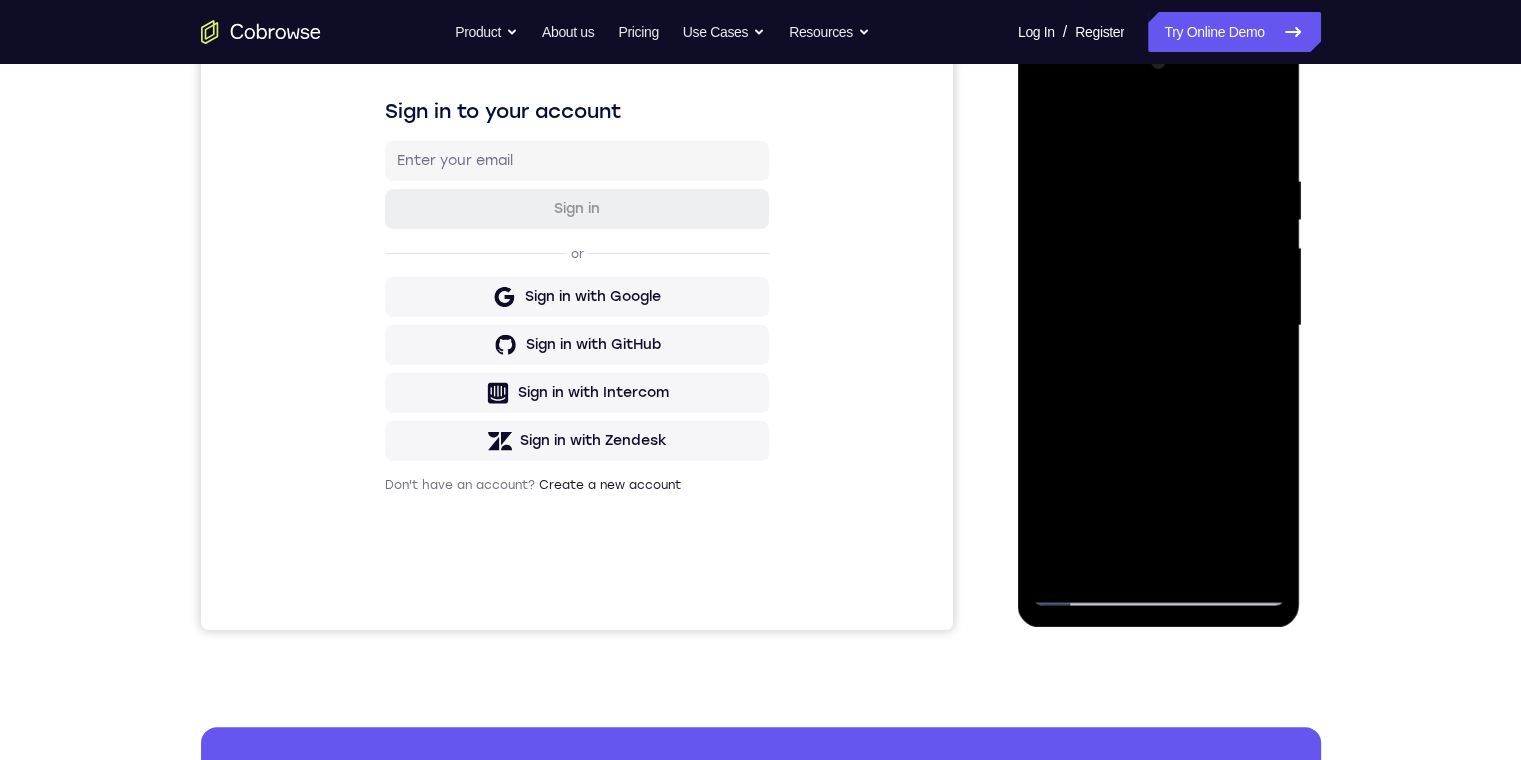 click at bounding box center (1159, 326) 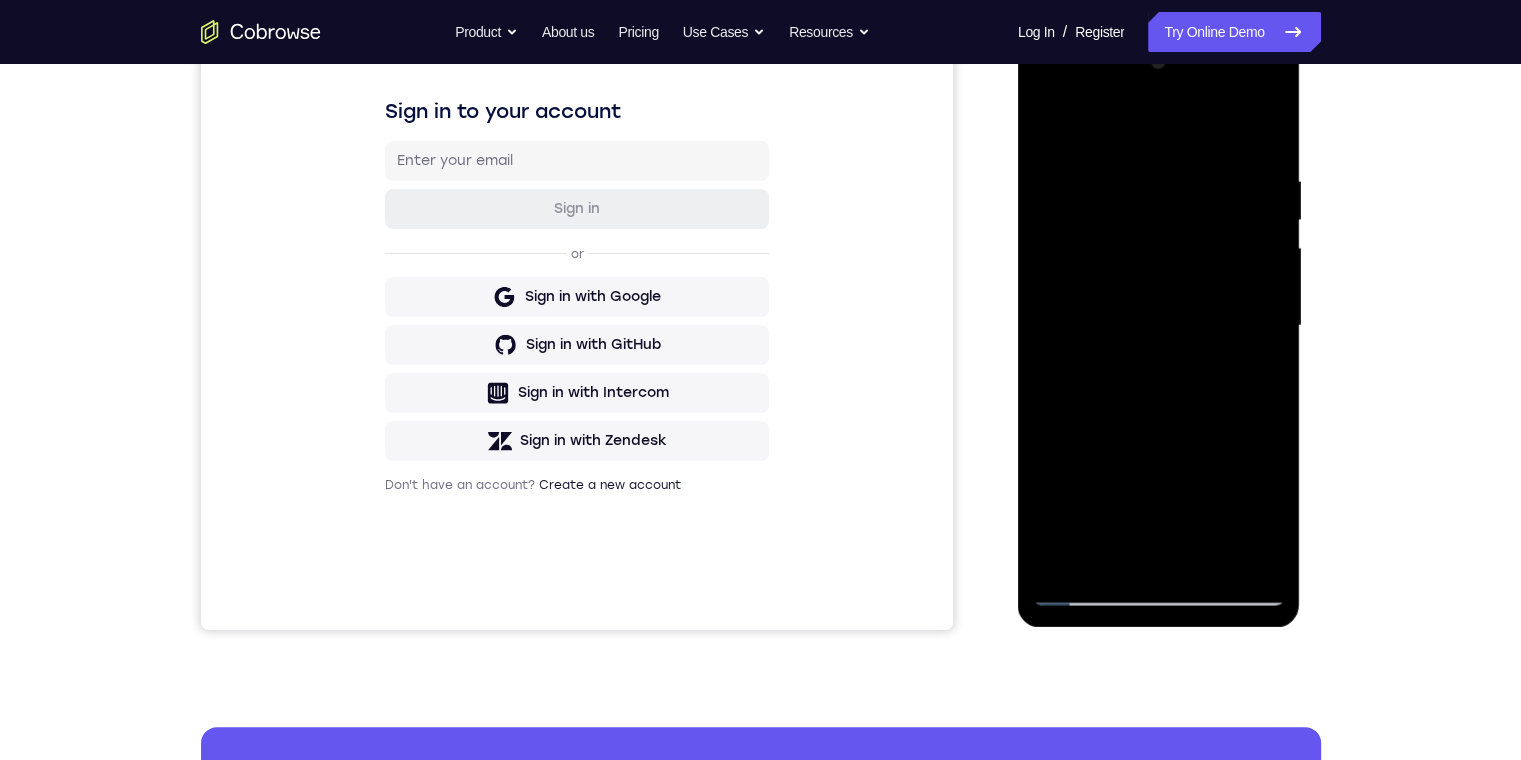 drag, startPoint x: 1088, startPoint y: 585, endPoint x: 2032, endPoint y: 184, distance: 1025.6398 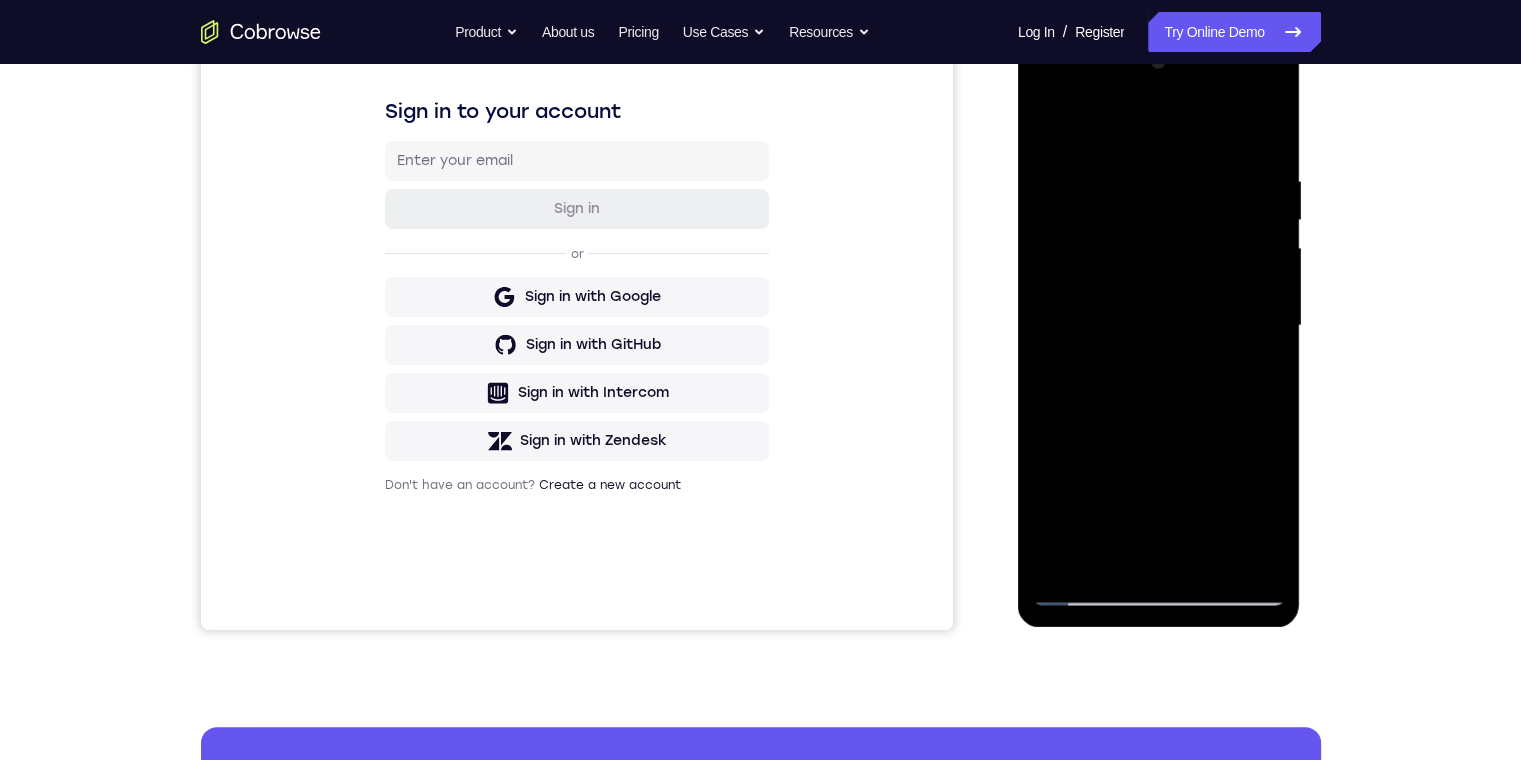 click at bounding box center (1159, 326) 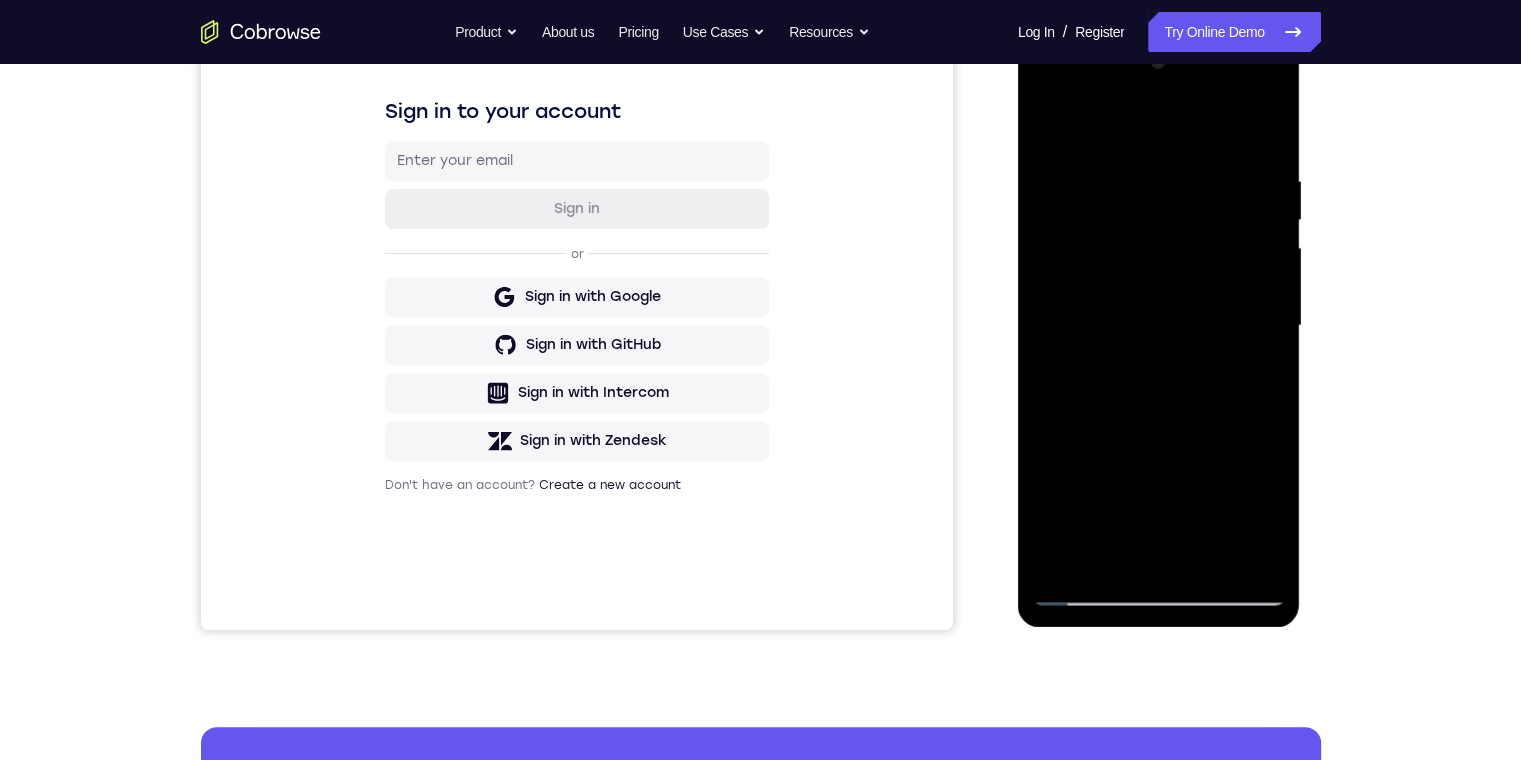 click at bounding box center [1159, 326] 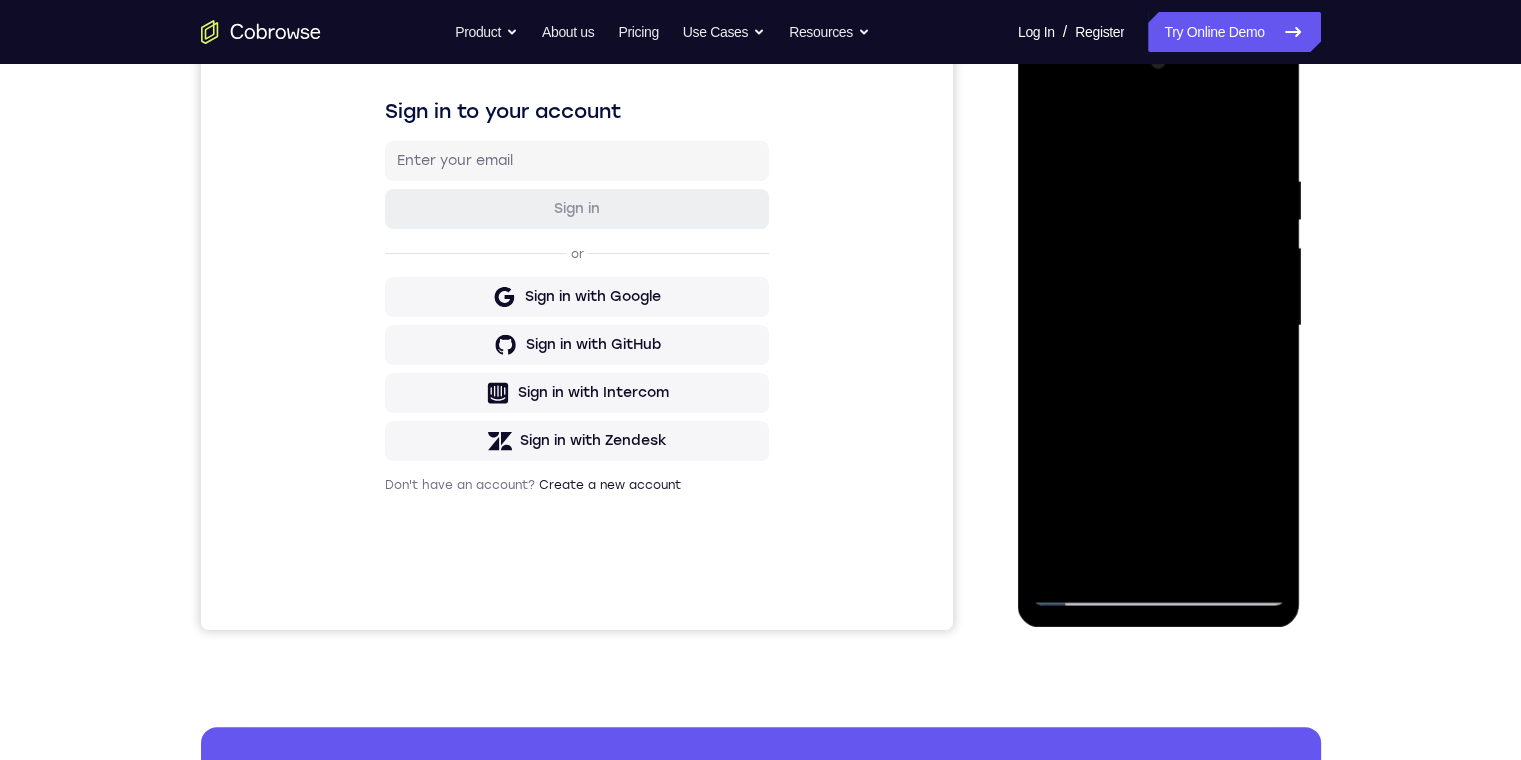click at bounding box center [1159, 326] 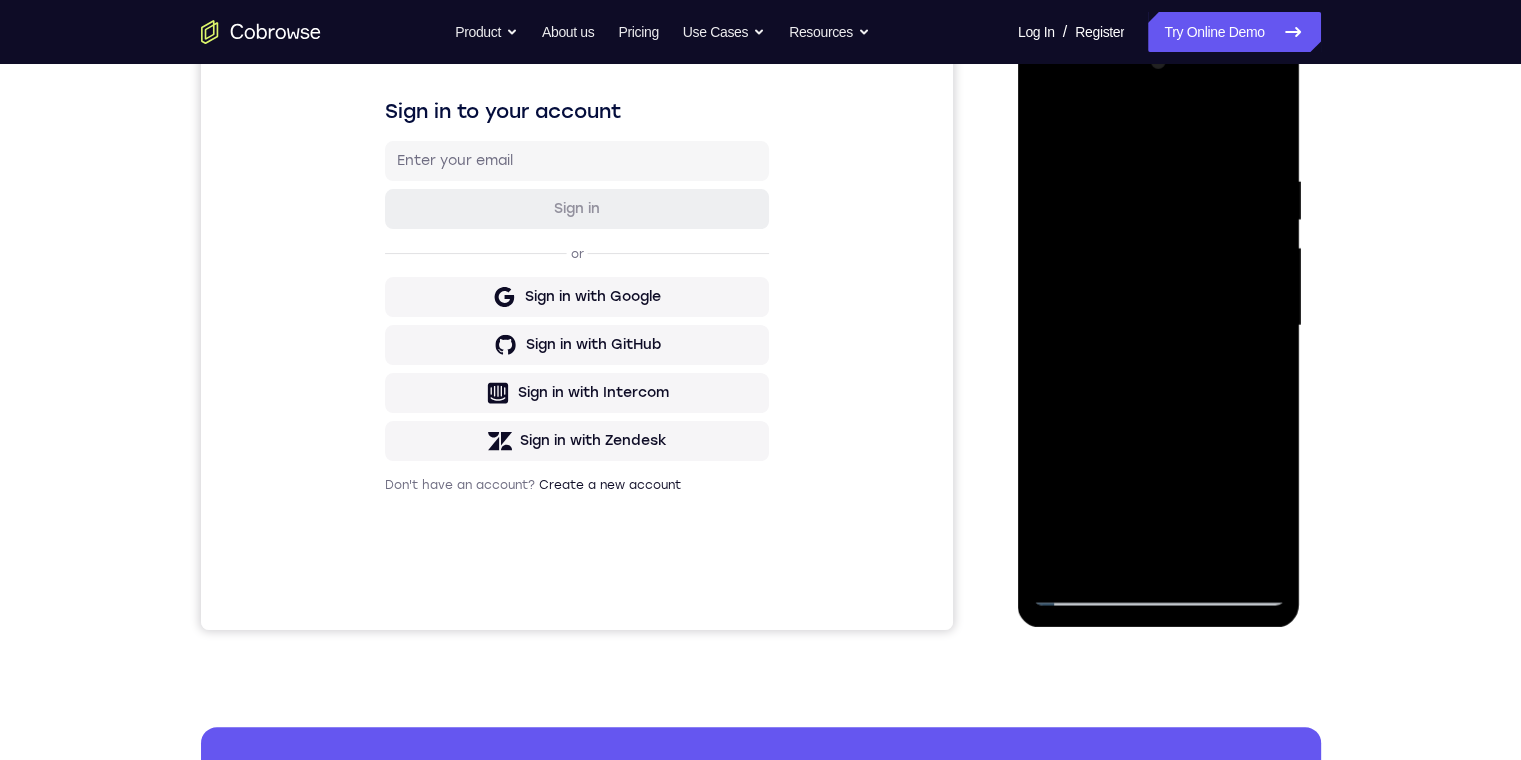 click at bounding box center (1159, 326) 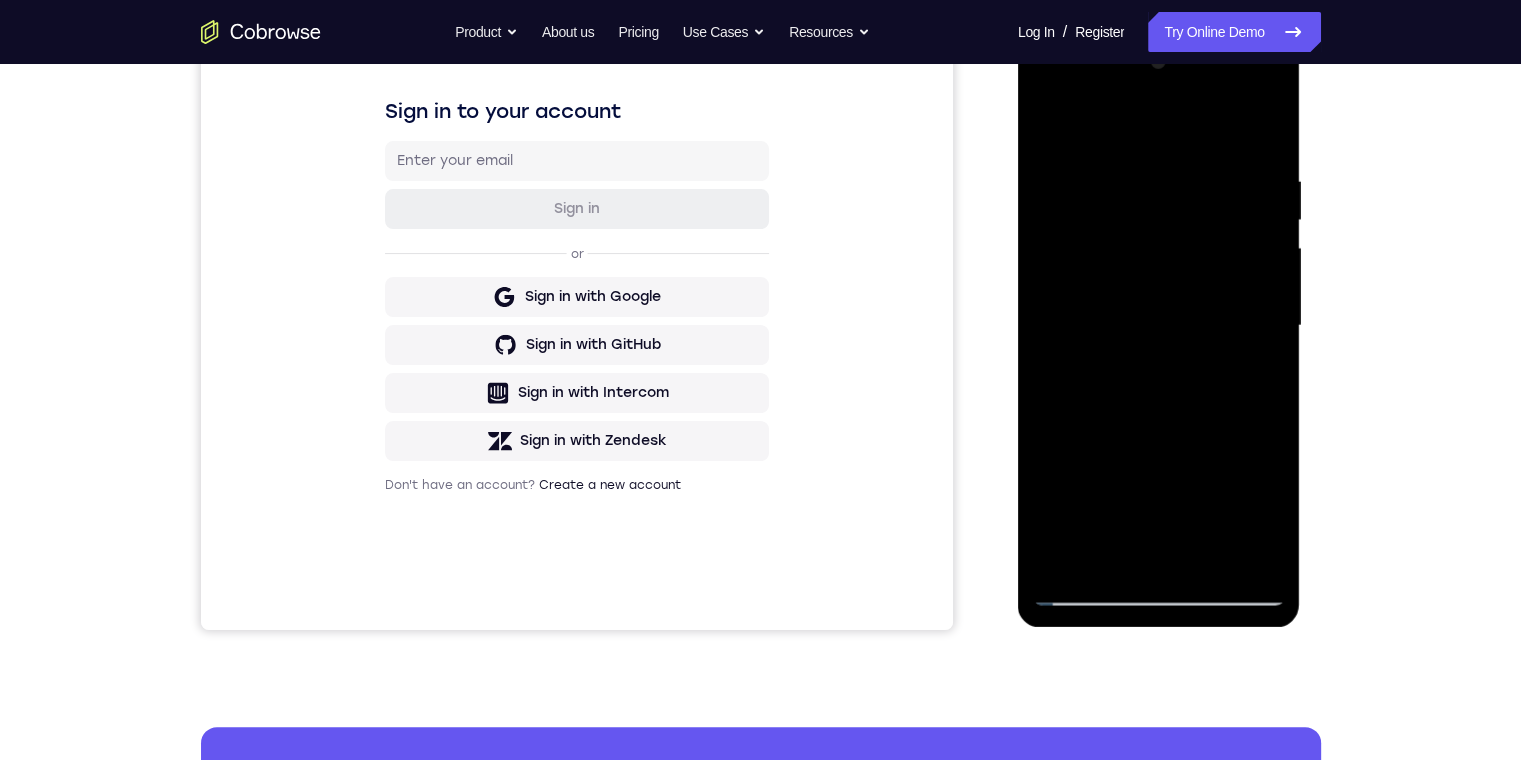 click at bounding box center (1159, 326) 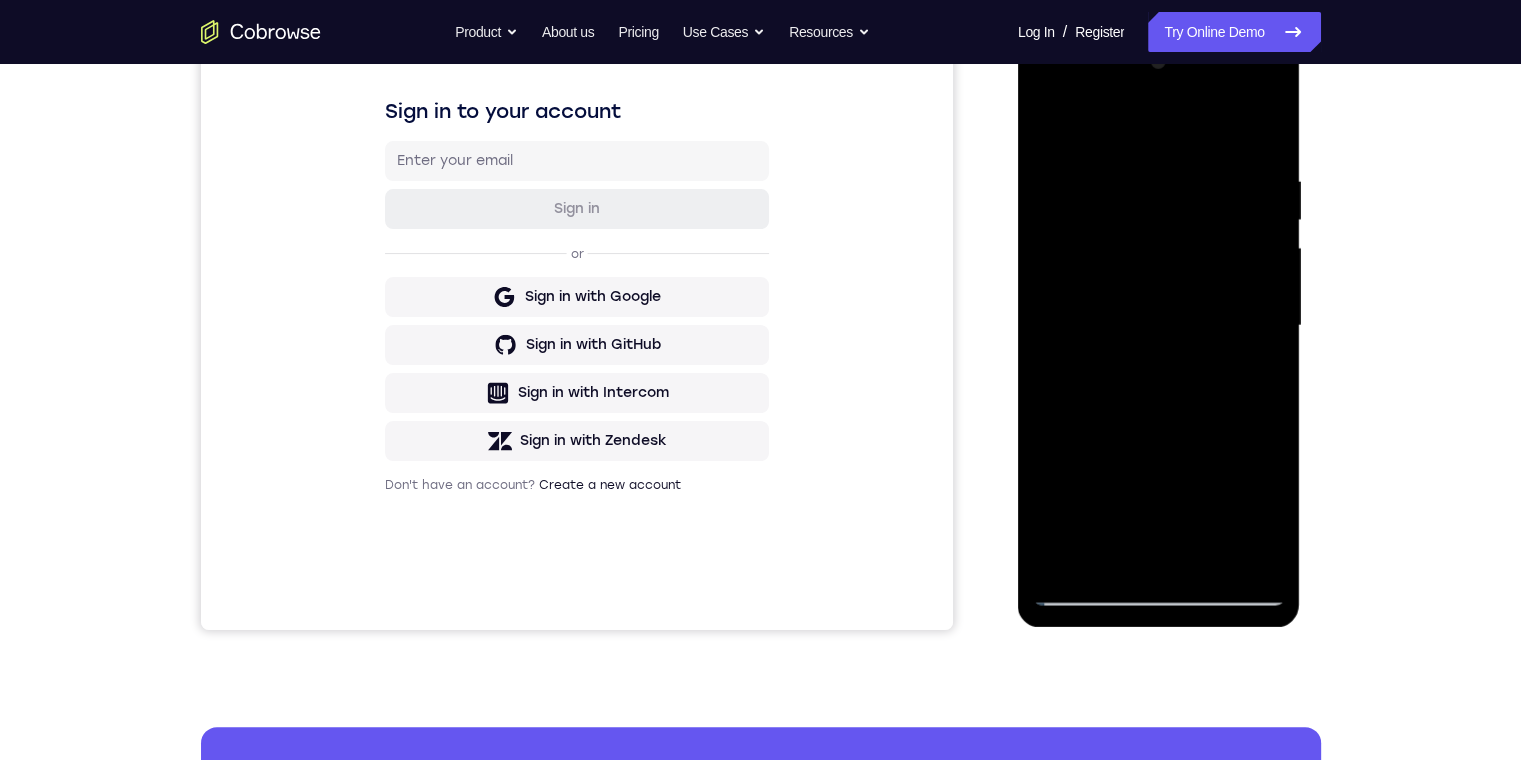 click at bounding box center [1159, 326] 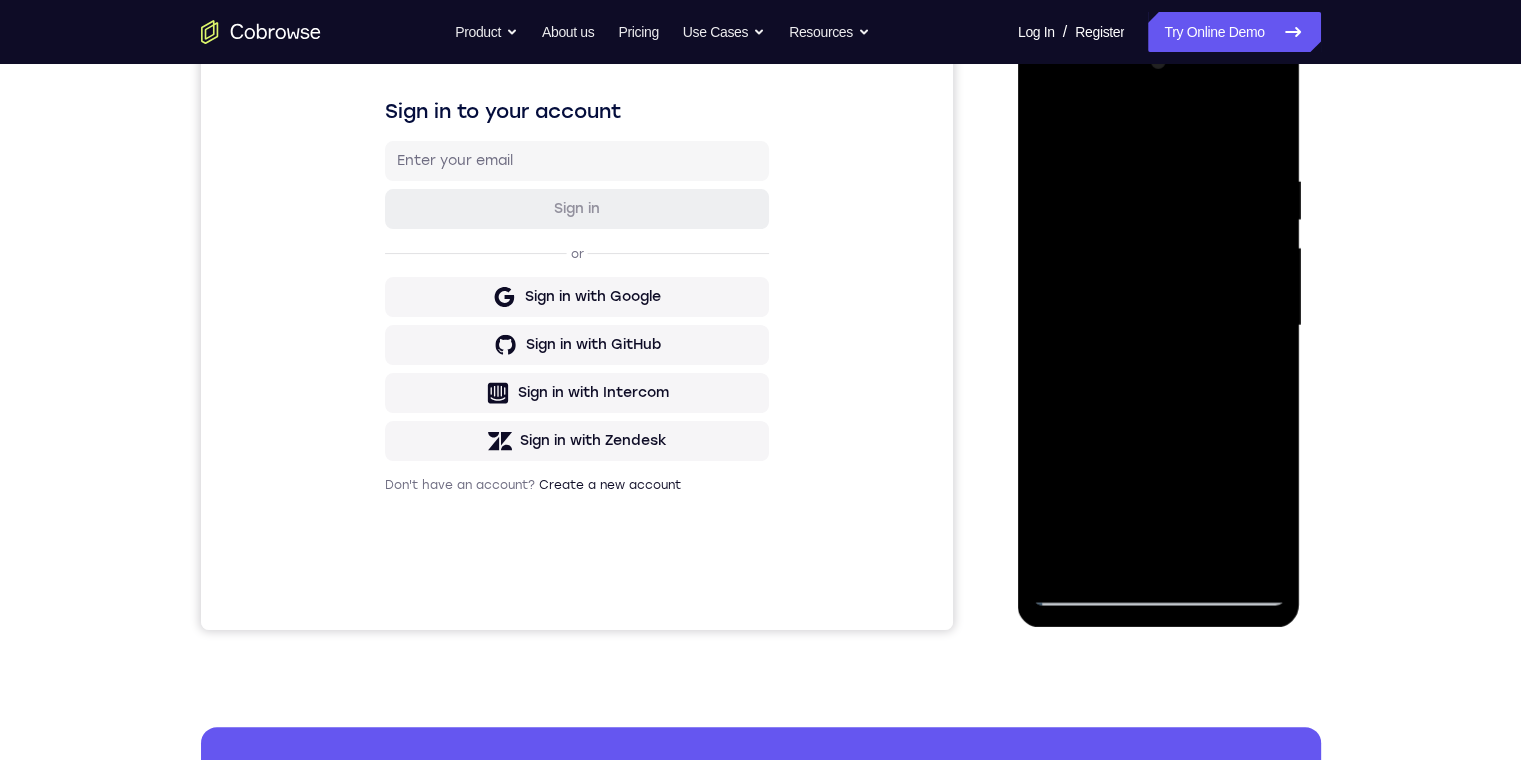 click at bounding box center [1159, 326] 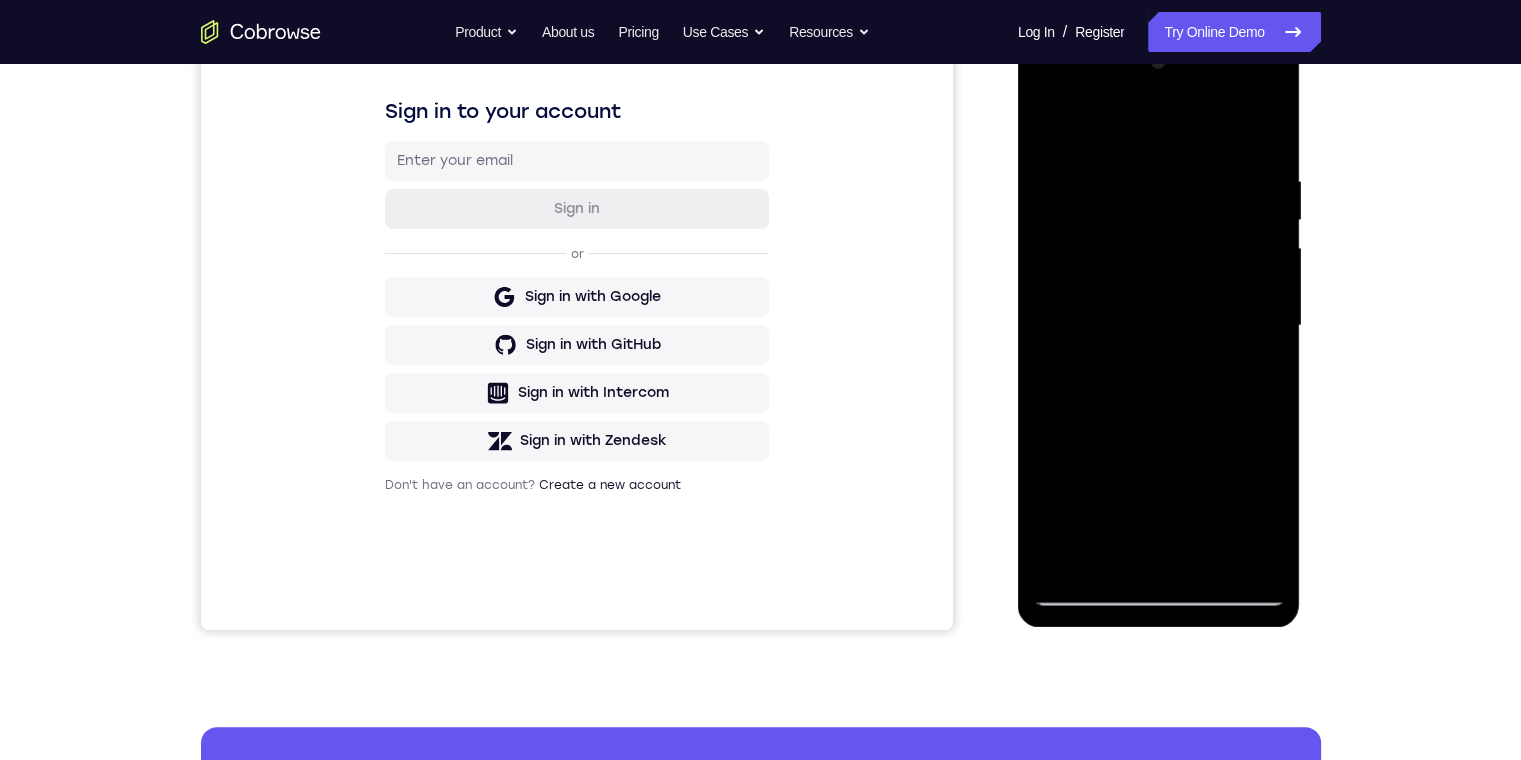 click at bounding box center (1159, 326) 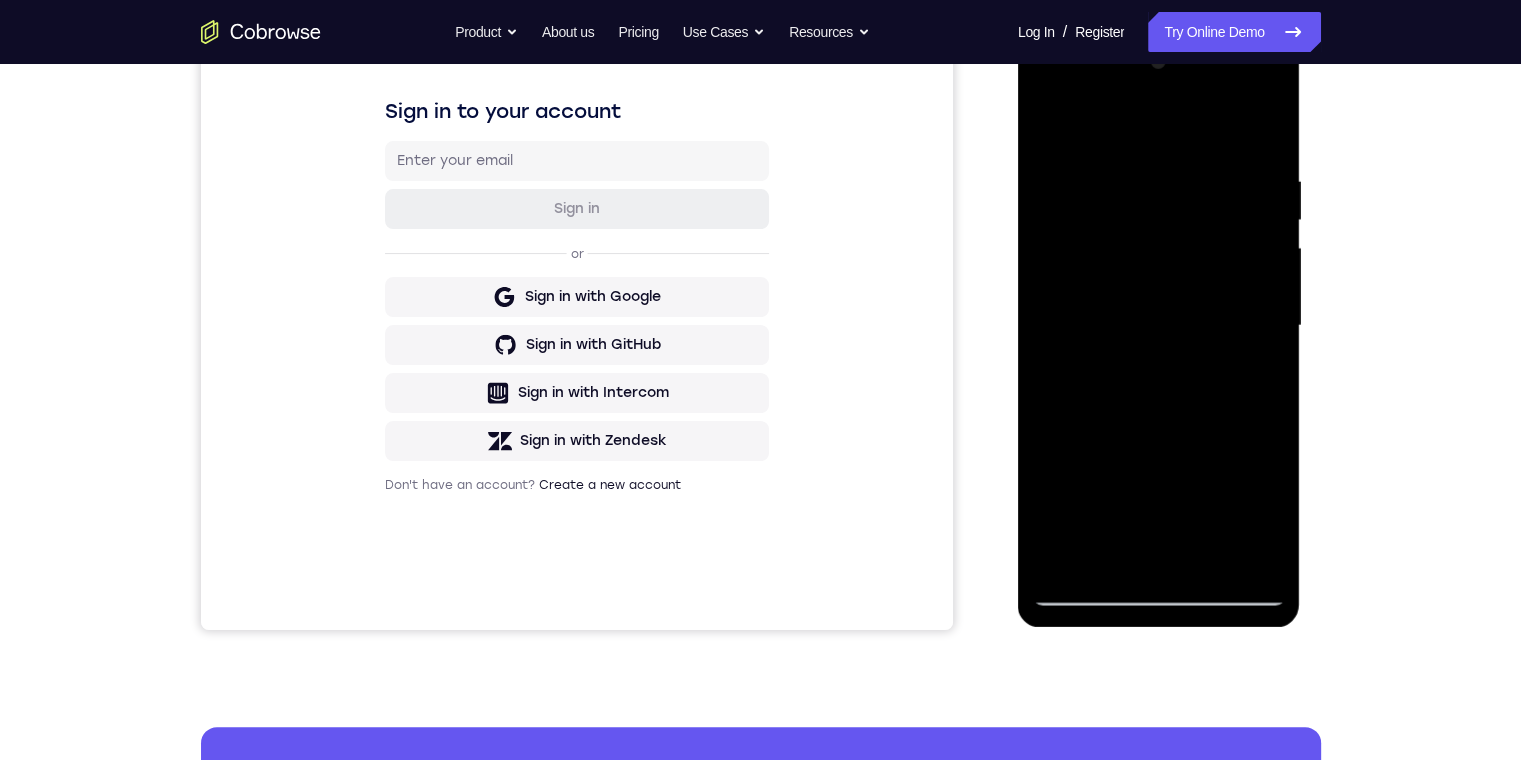 drag, startPoint x: 1169, startPoint y: 336, endPoint x: 1174, endPoint y: 358, distance: 22.561028 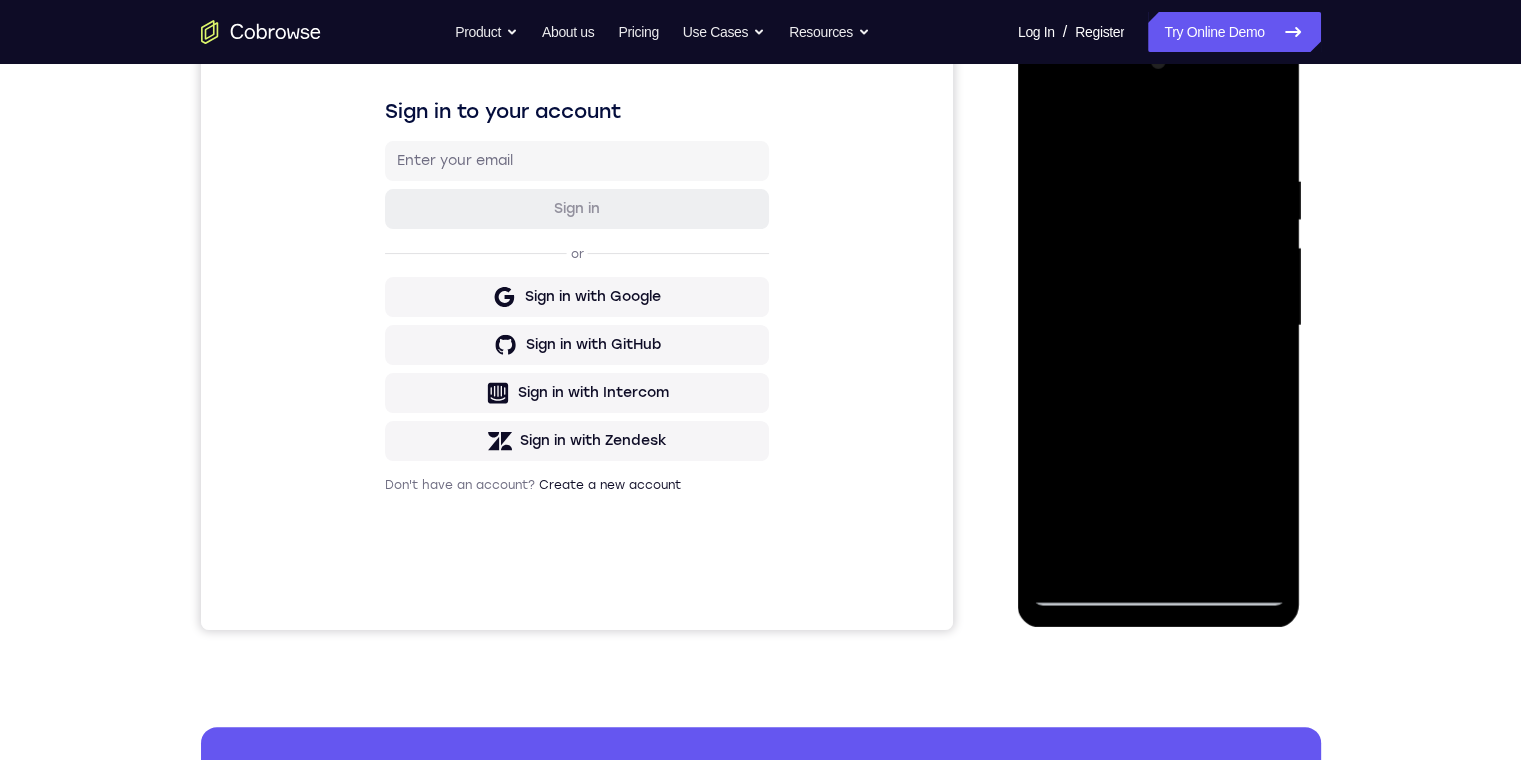 drag, startPoint x: 1076, startPoint y: 128, endPoint x: 1104, endPoint y: 13, distance: 118.35962 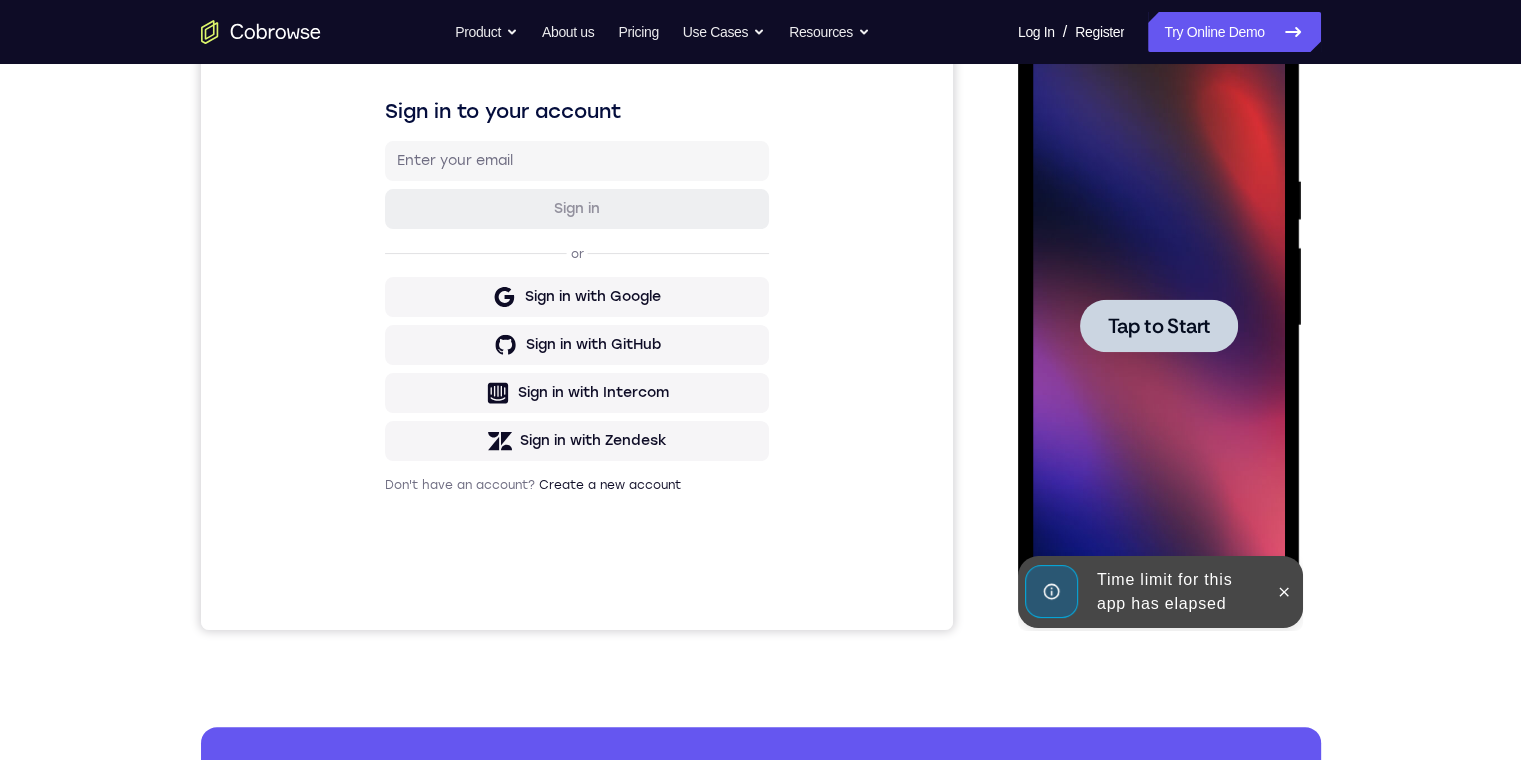 click at bounding box center [1159, 325] 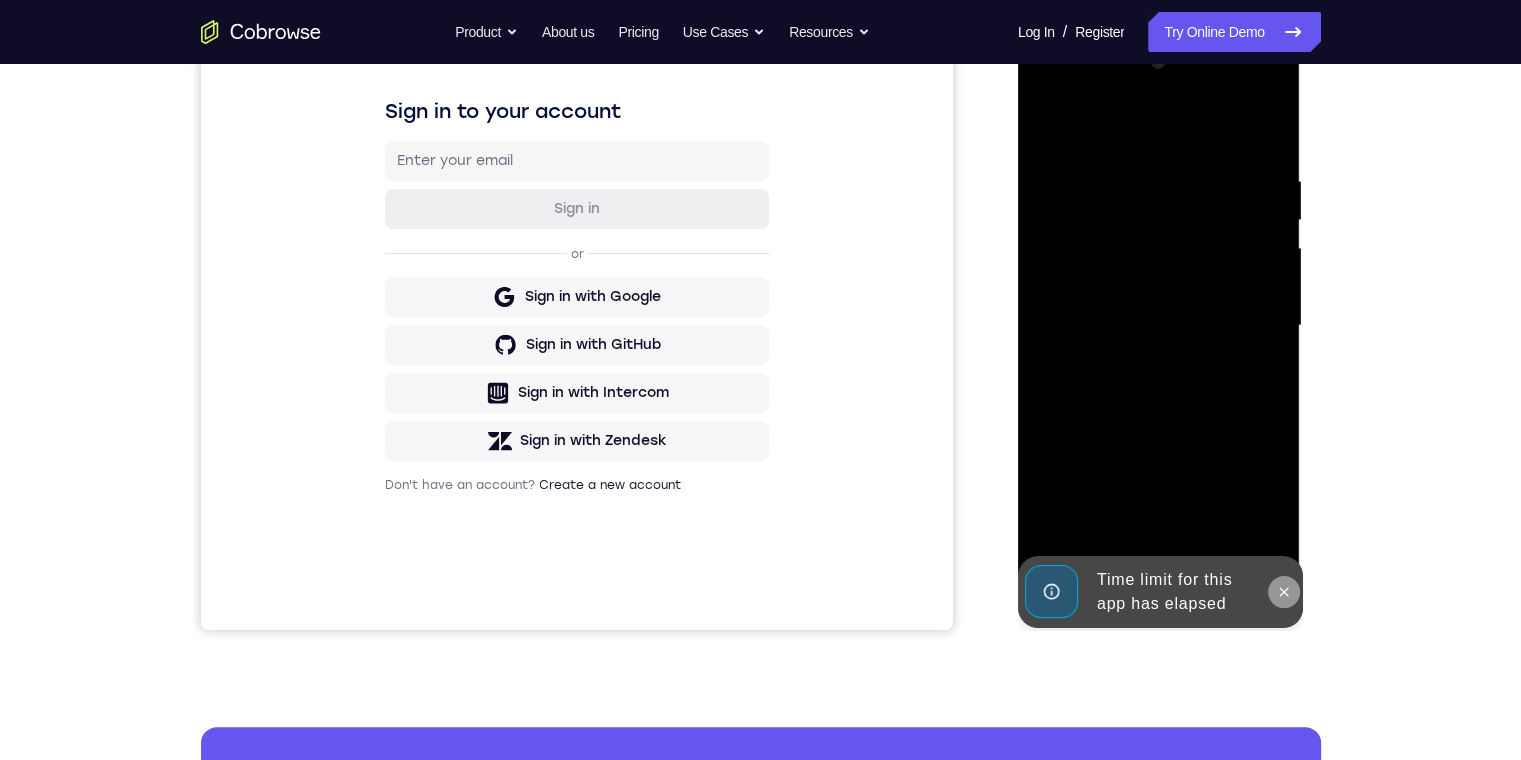 click 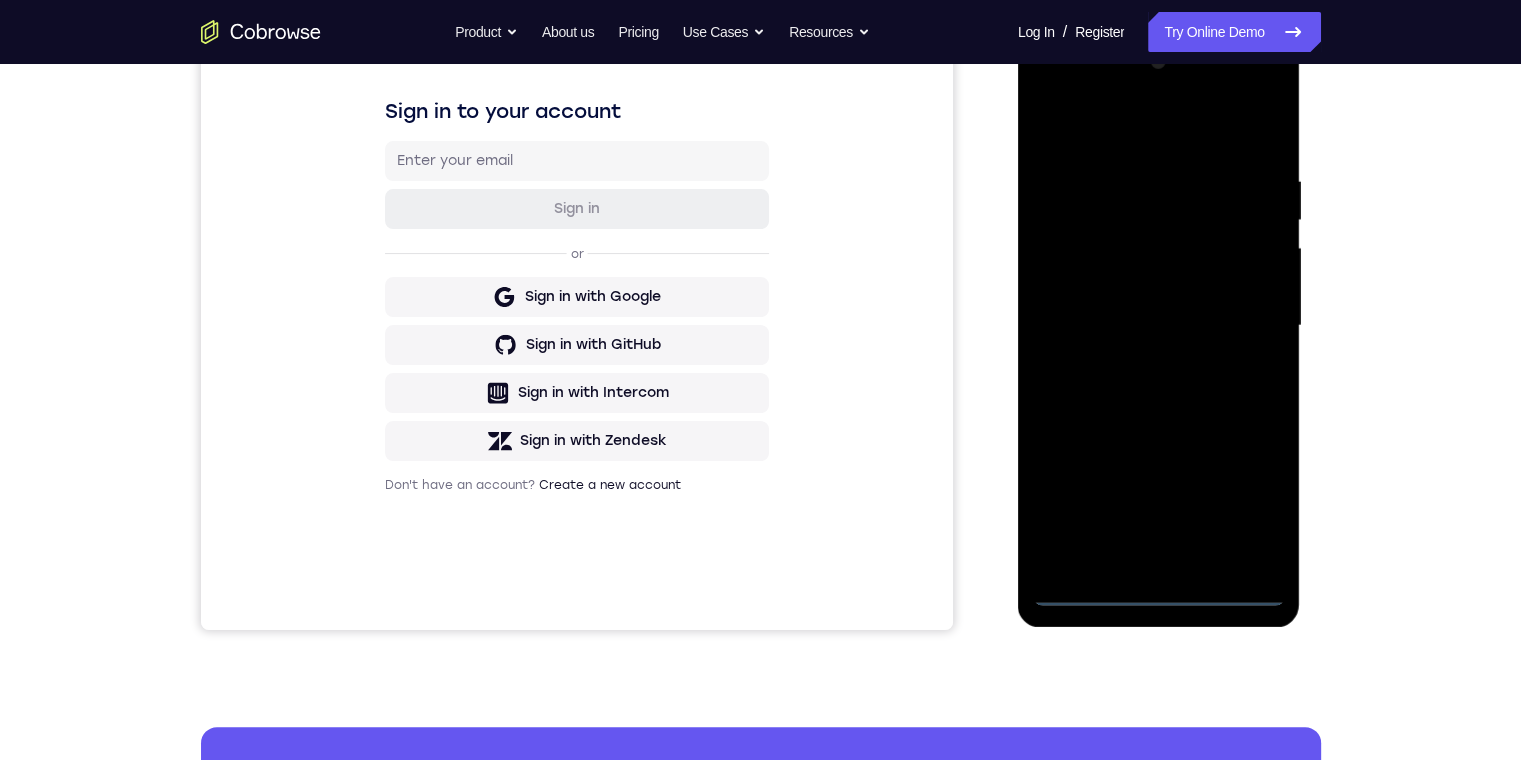 click at bounding box center [1159, 326] 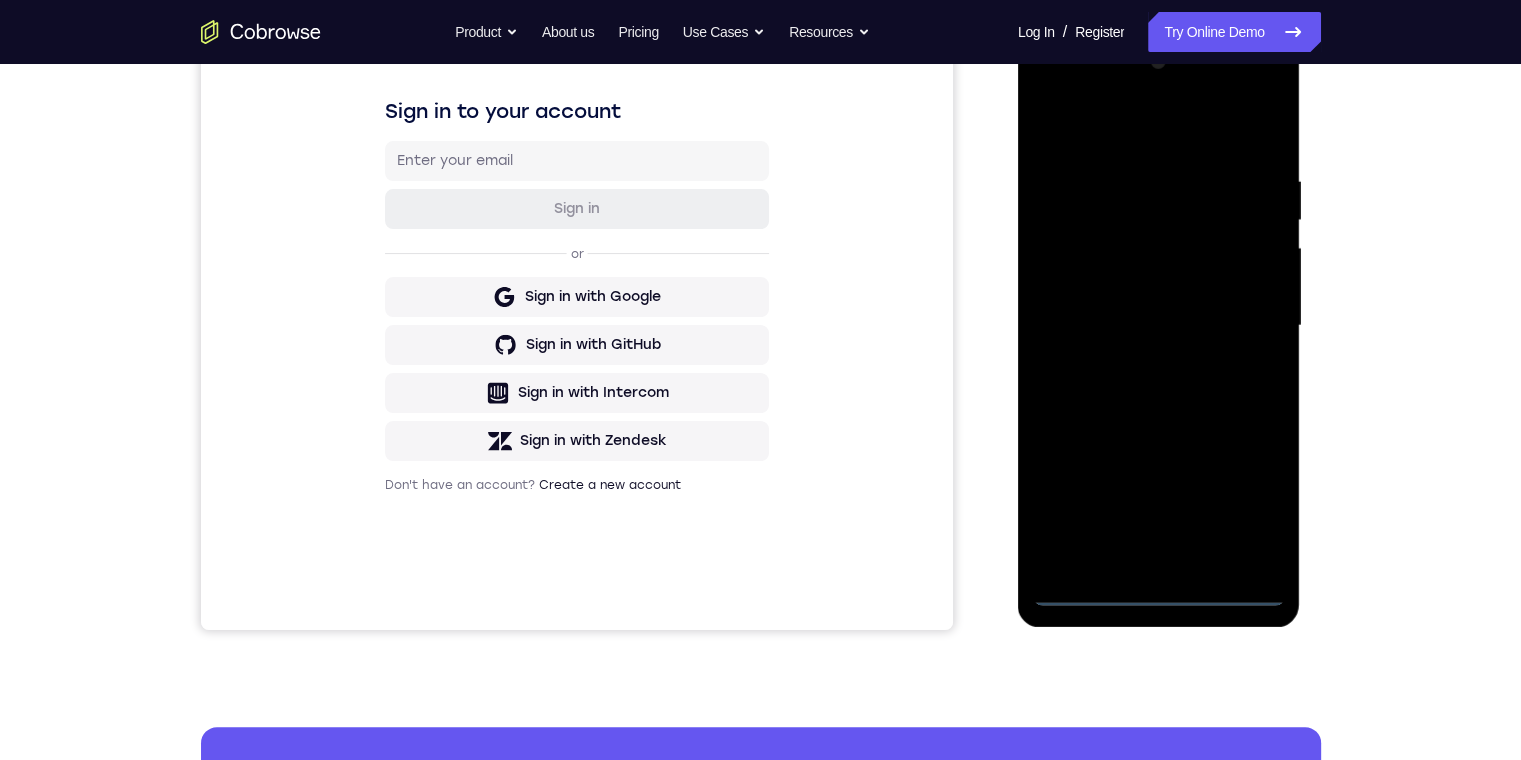click at bounding box center [1159, 326] 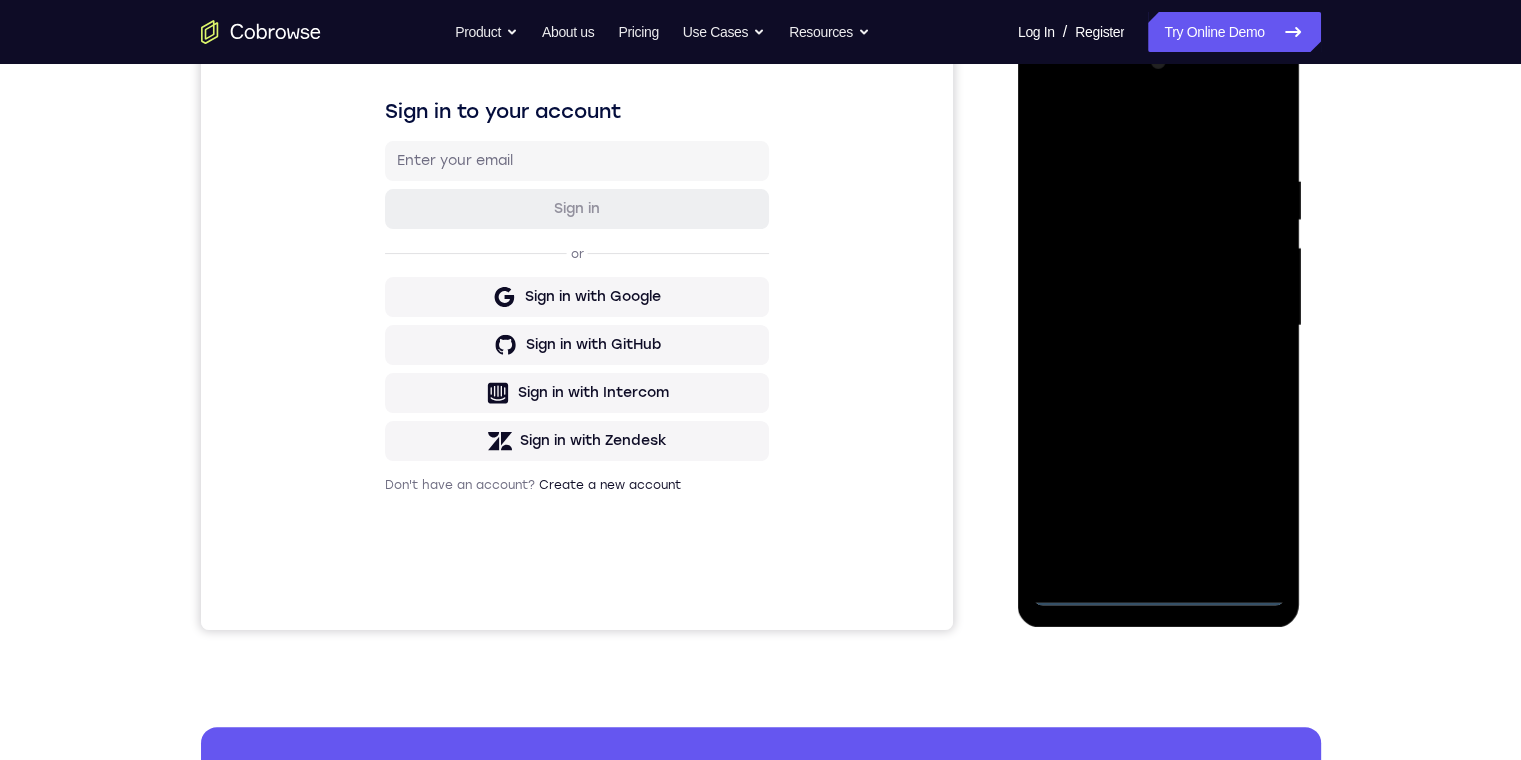 click at bounding box center [1159, 326] 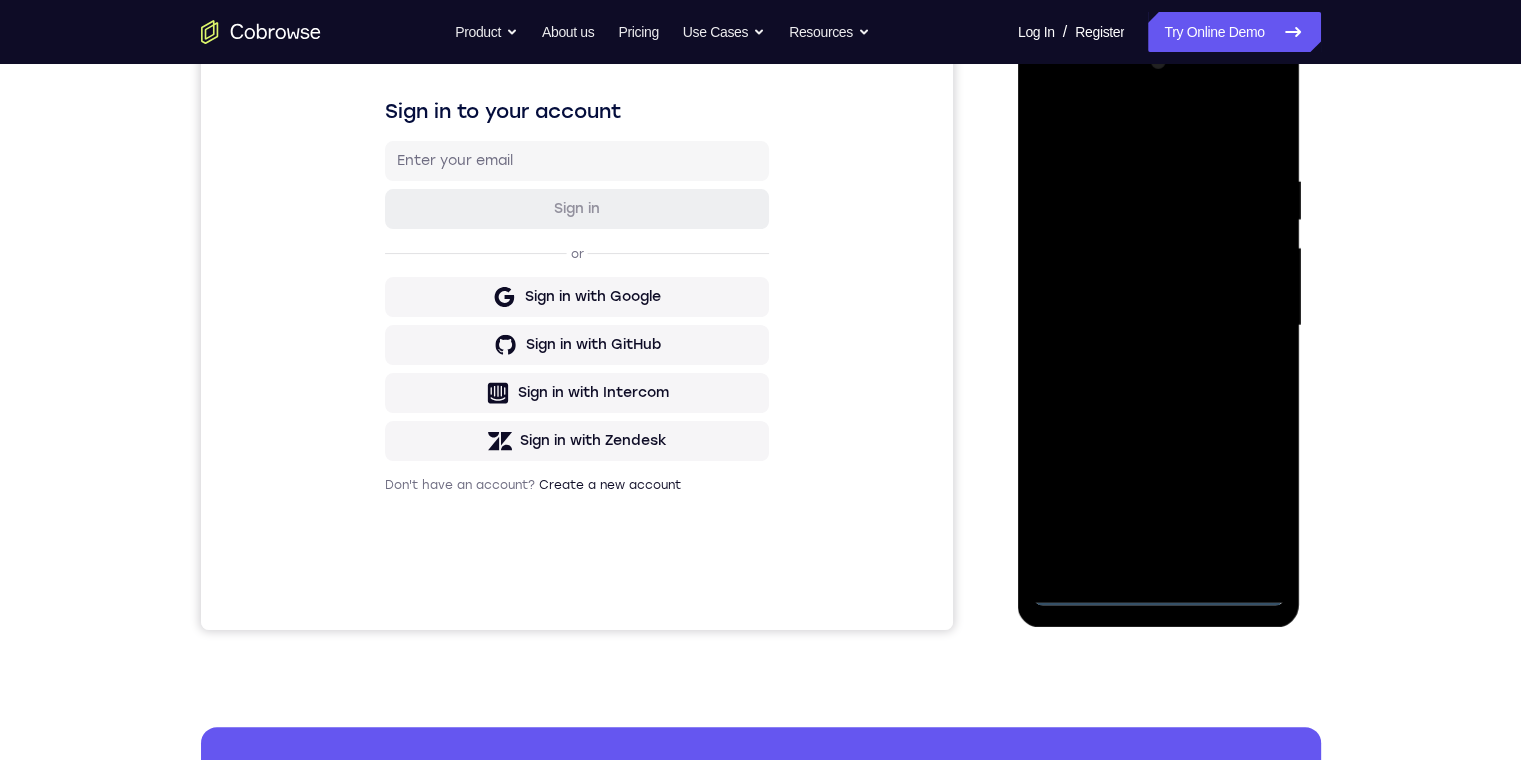 click at bounding box center [1159, 326] 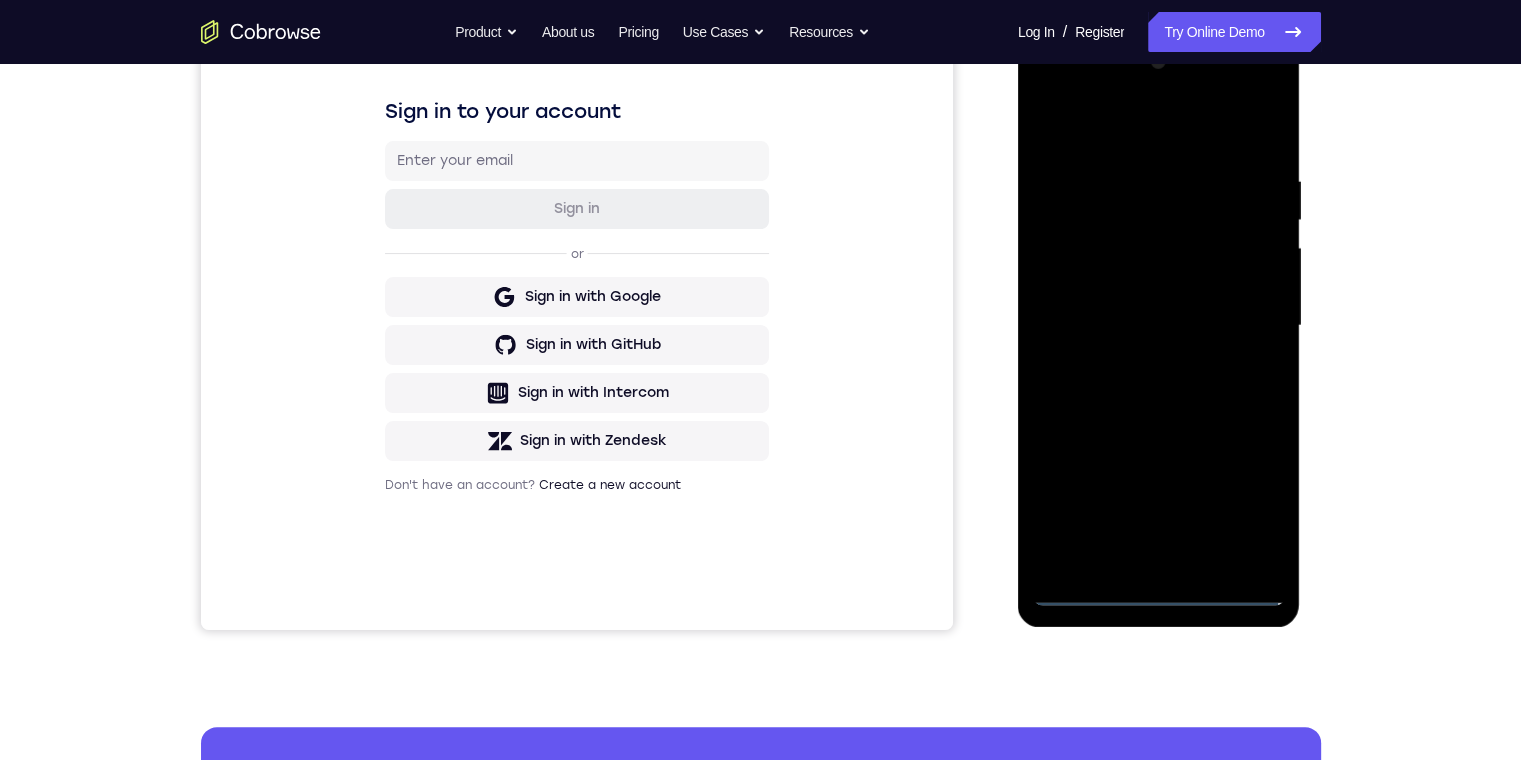 click at bounding box center [1159, 326] 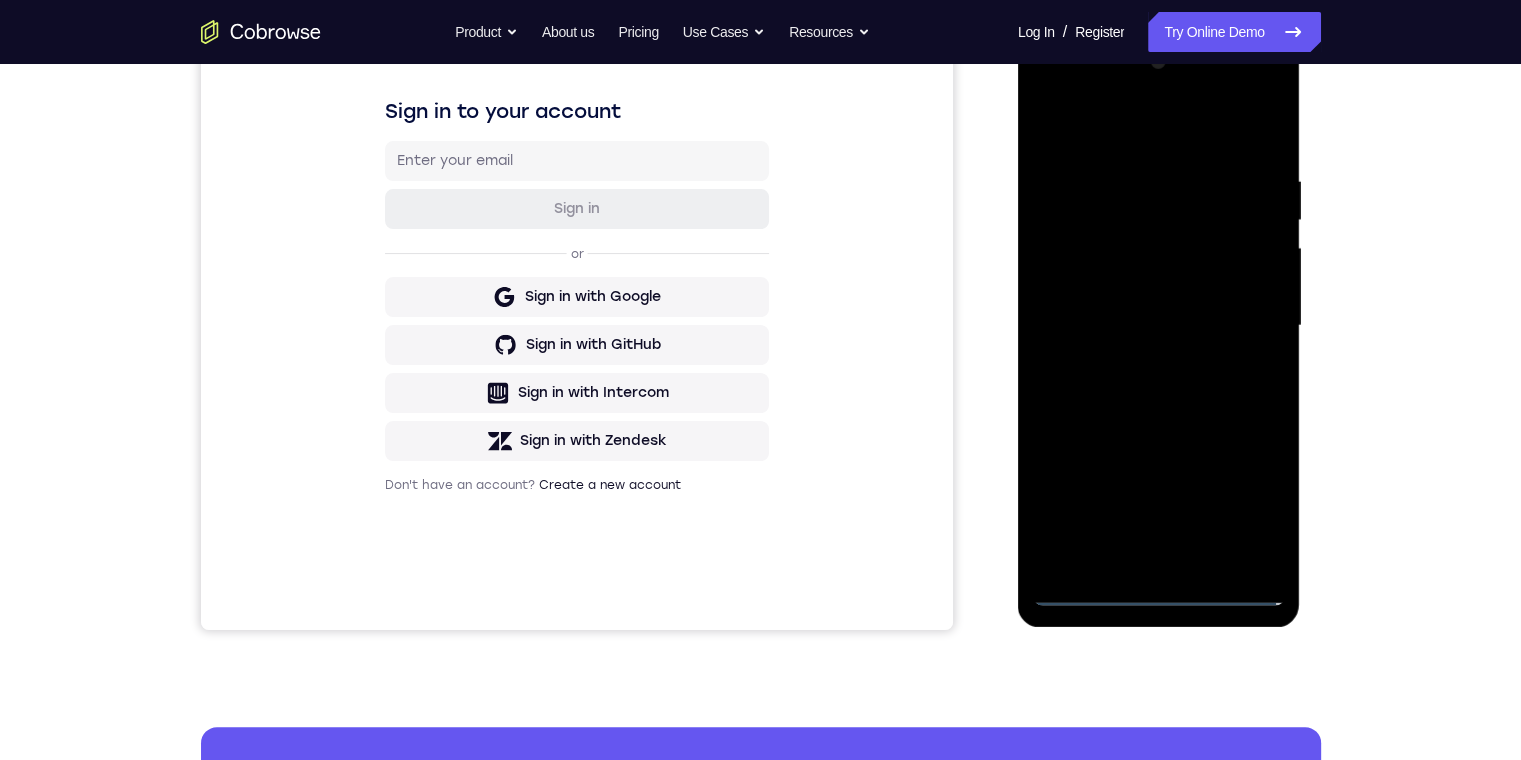 click at bounding box center [1159, 326] 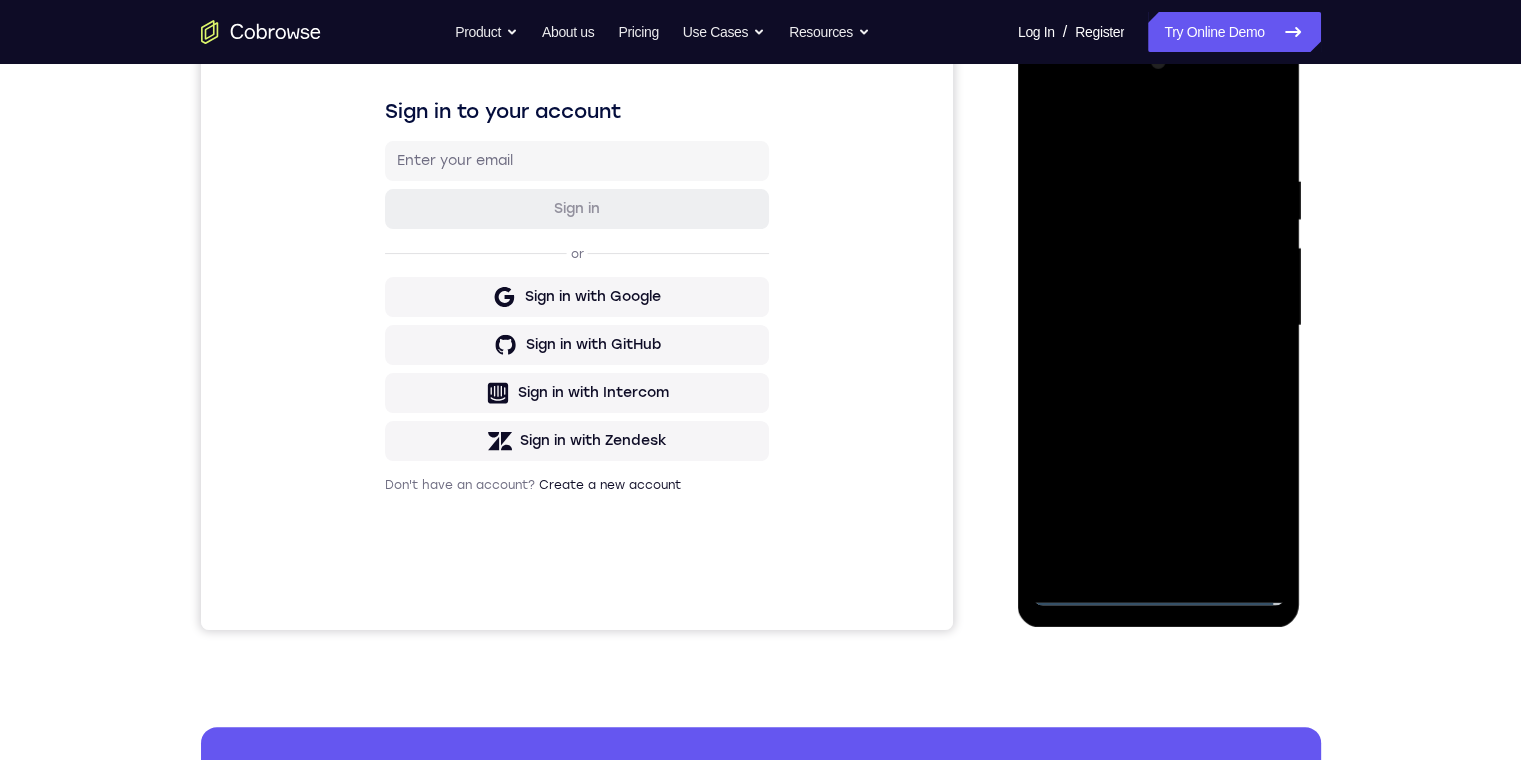 click at bounding box center [1159, 326] 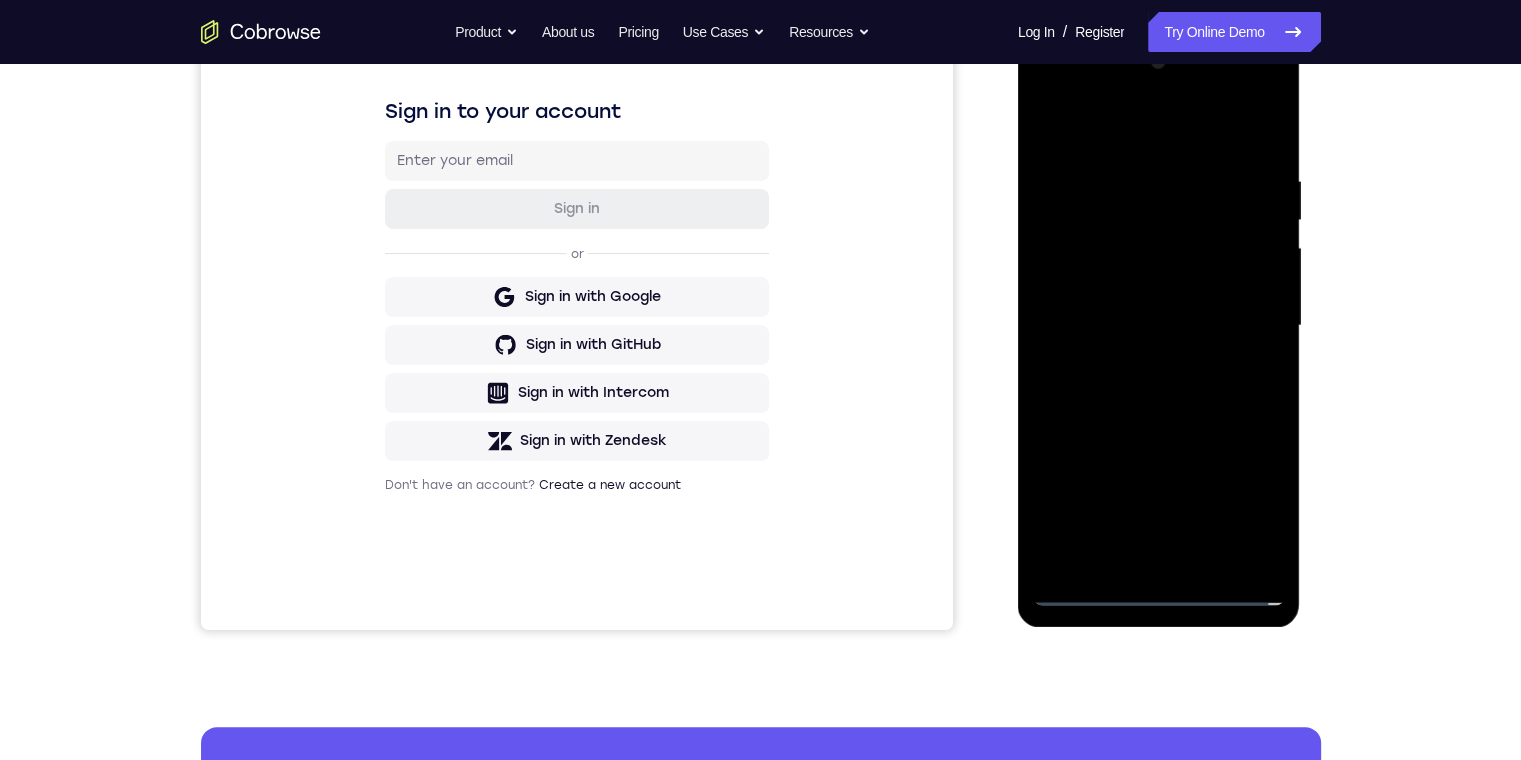 click at bounding box center (1159, 326) 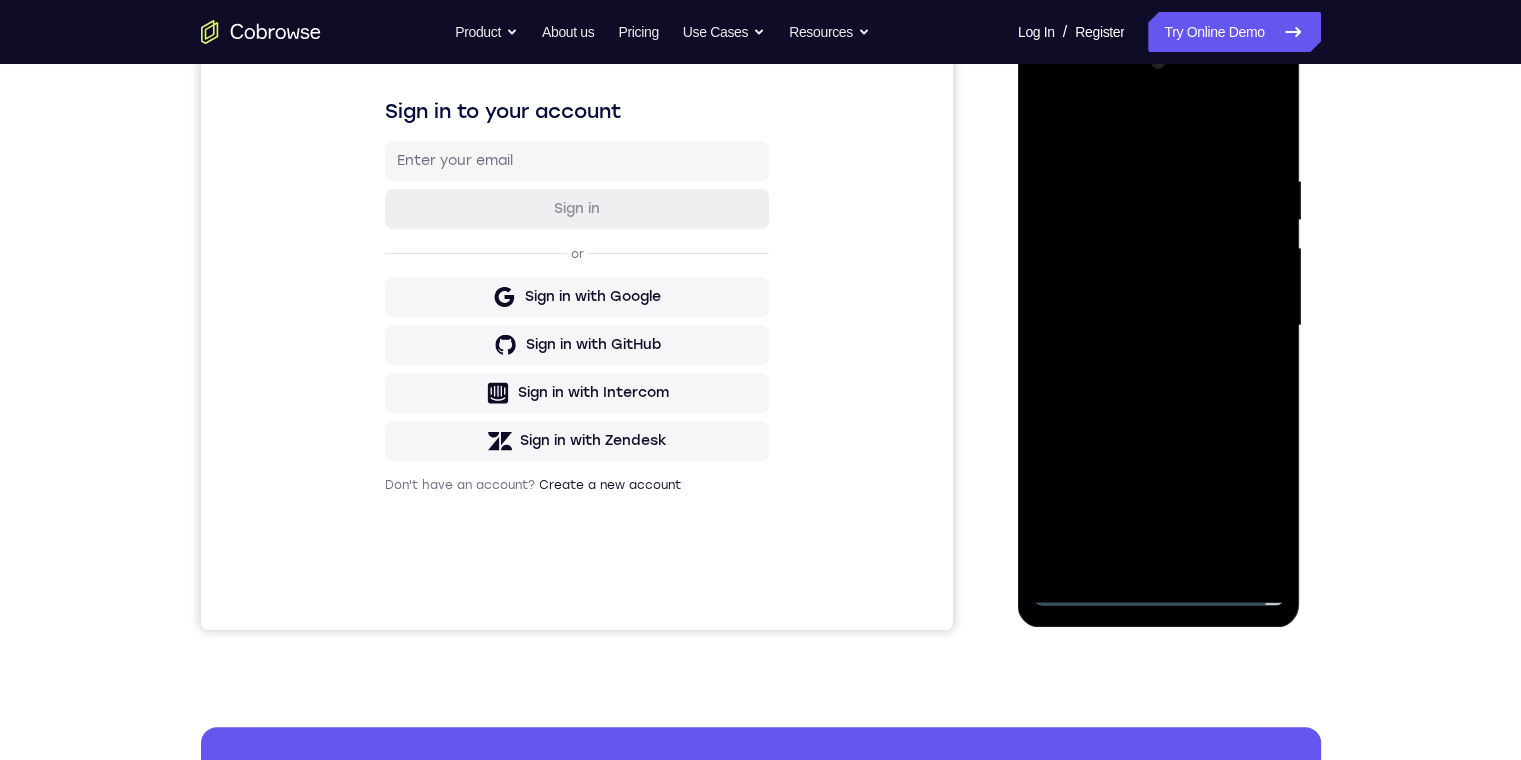 click at bounding box center (1159, 326) 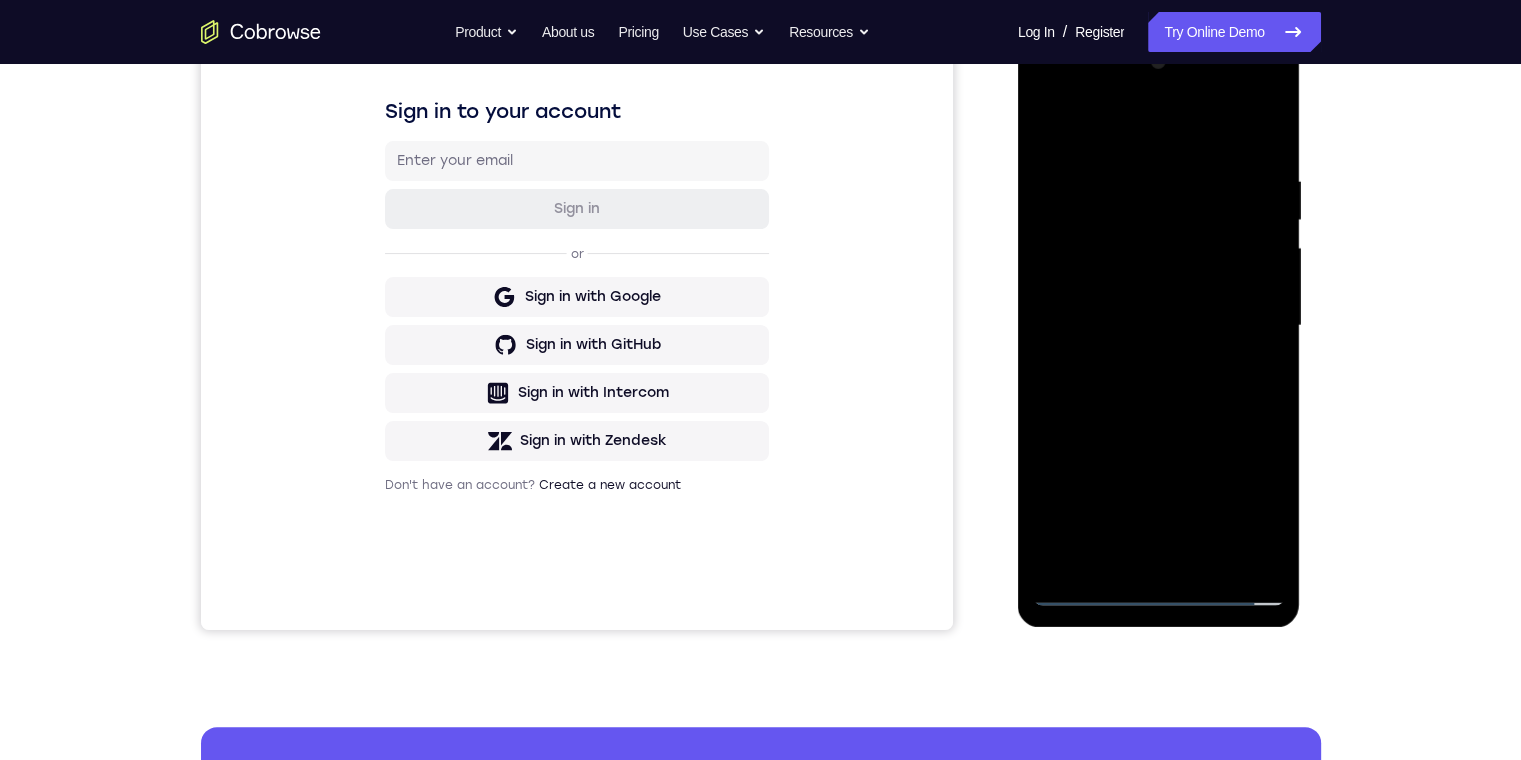 click at bounding box center [1159, 326] 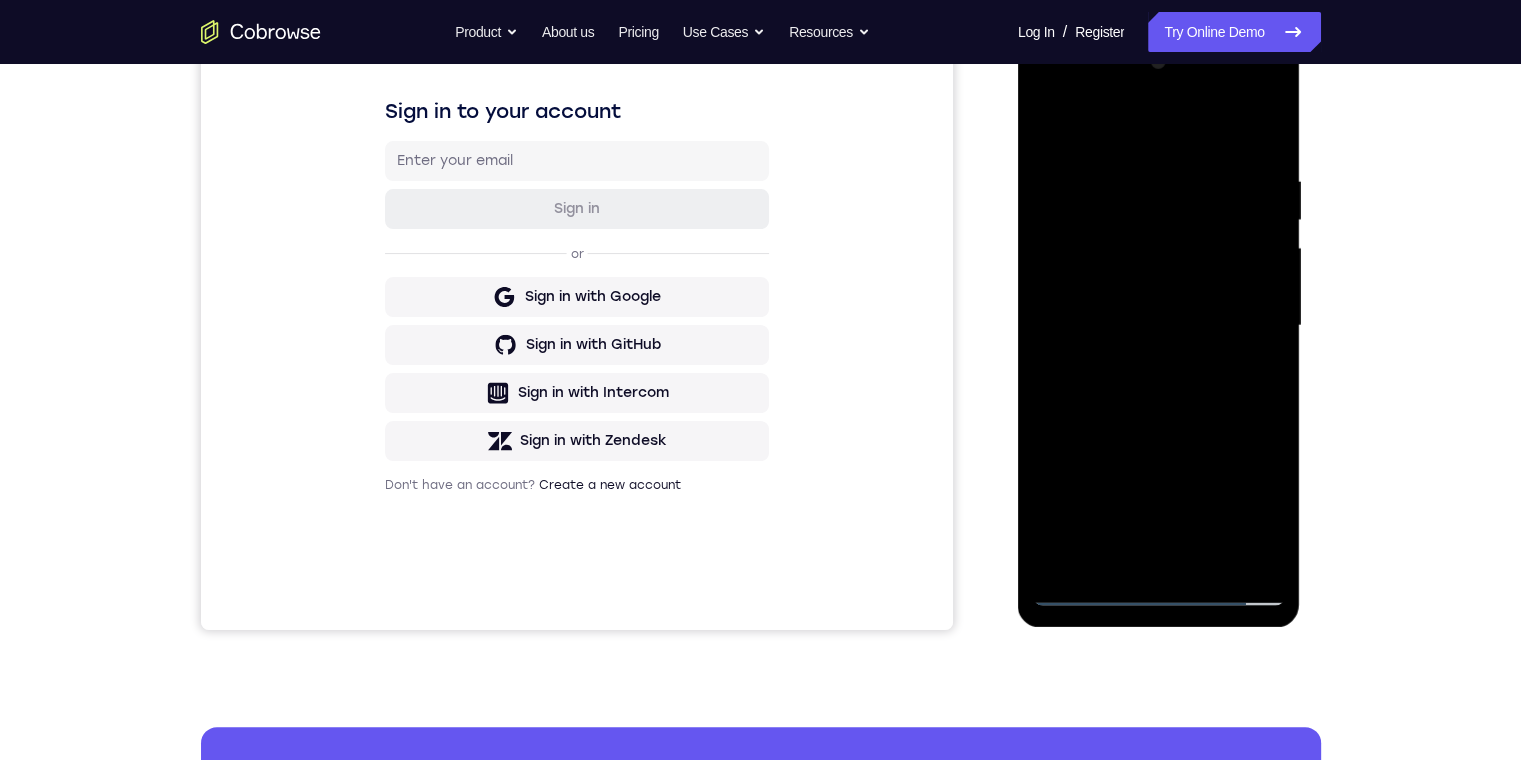click at bounding box center (1159, 326) 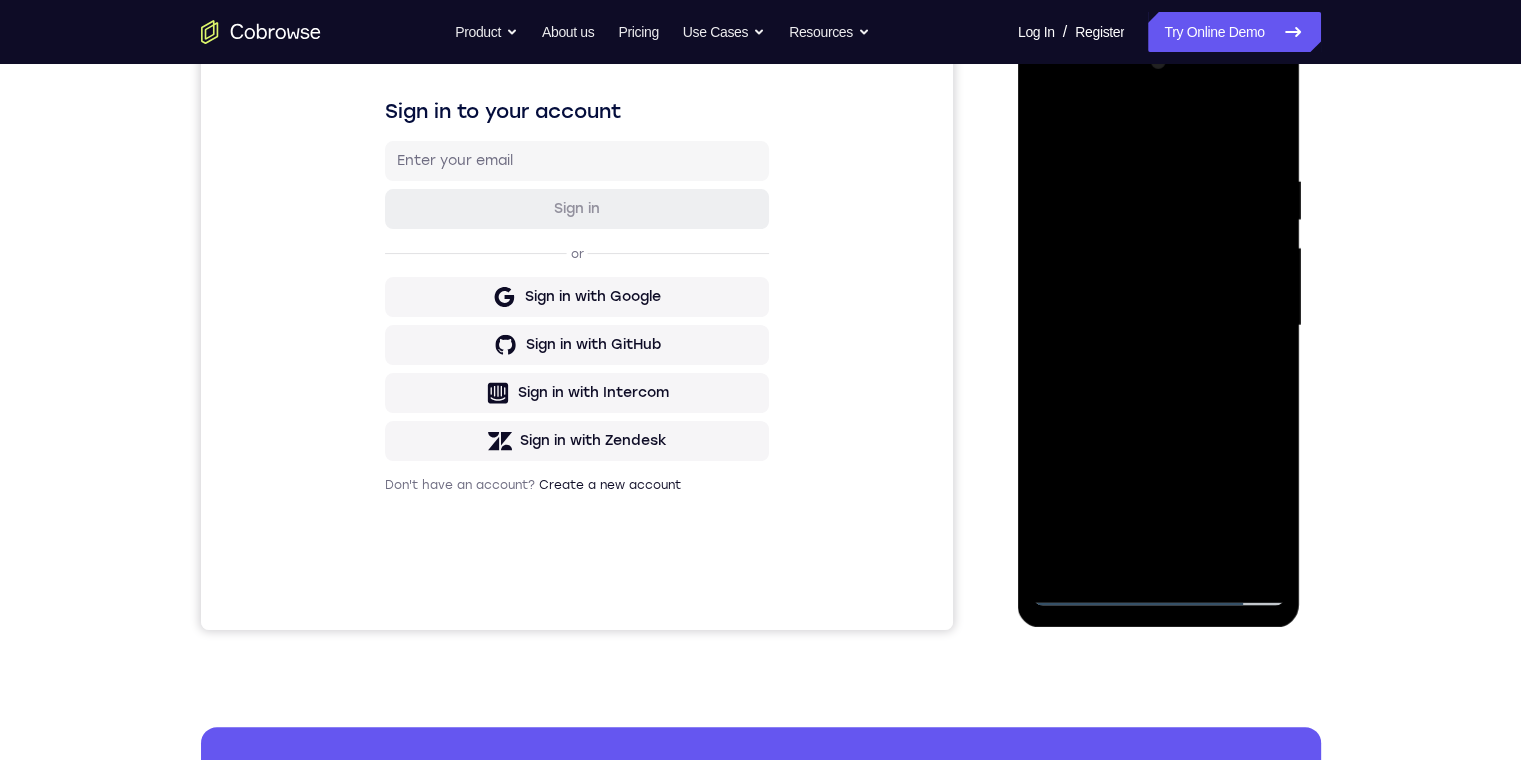 click at bounding box center (1159, 326) 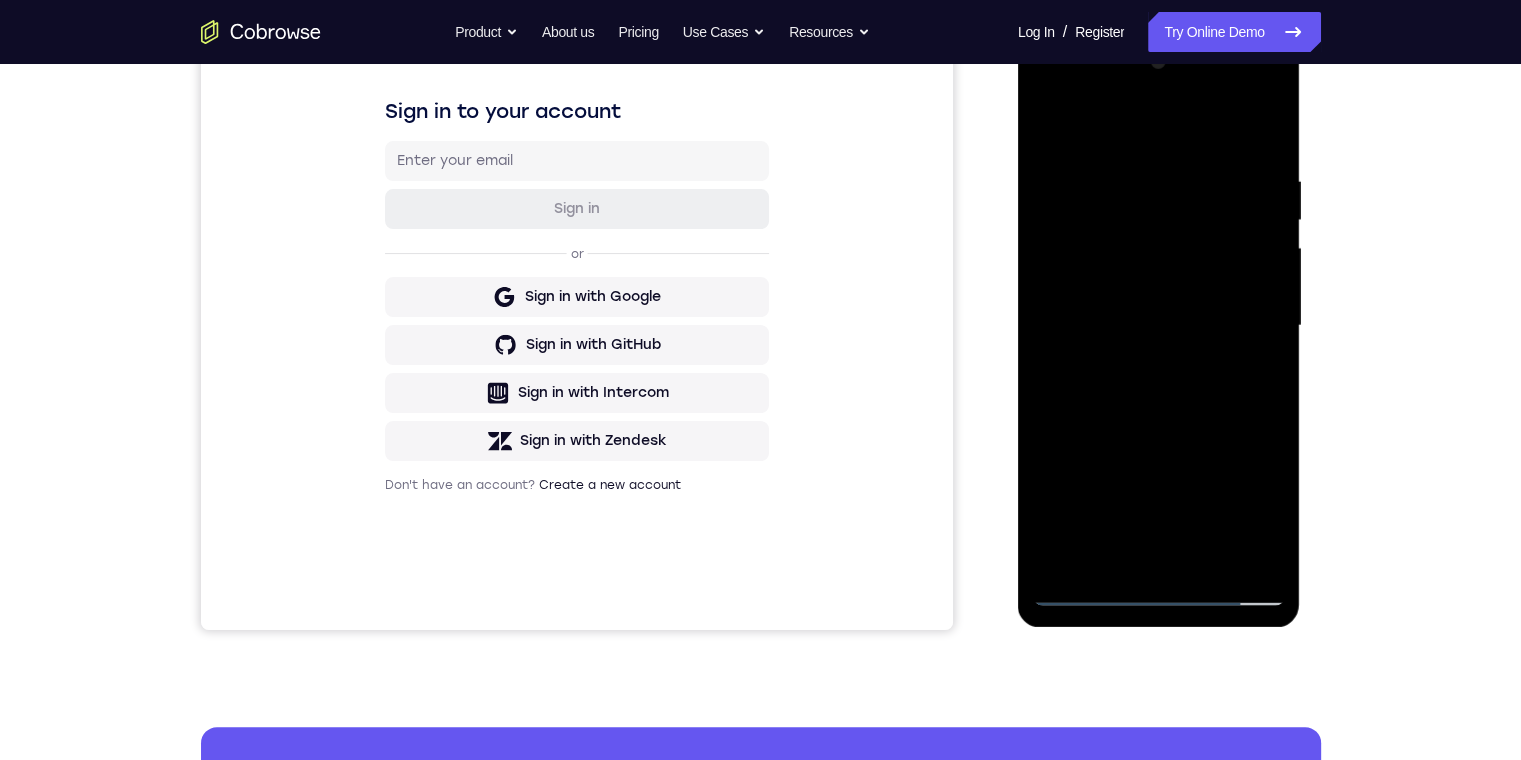 click at bounding box center (1159, 326) 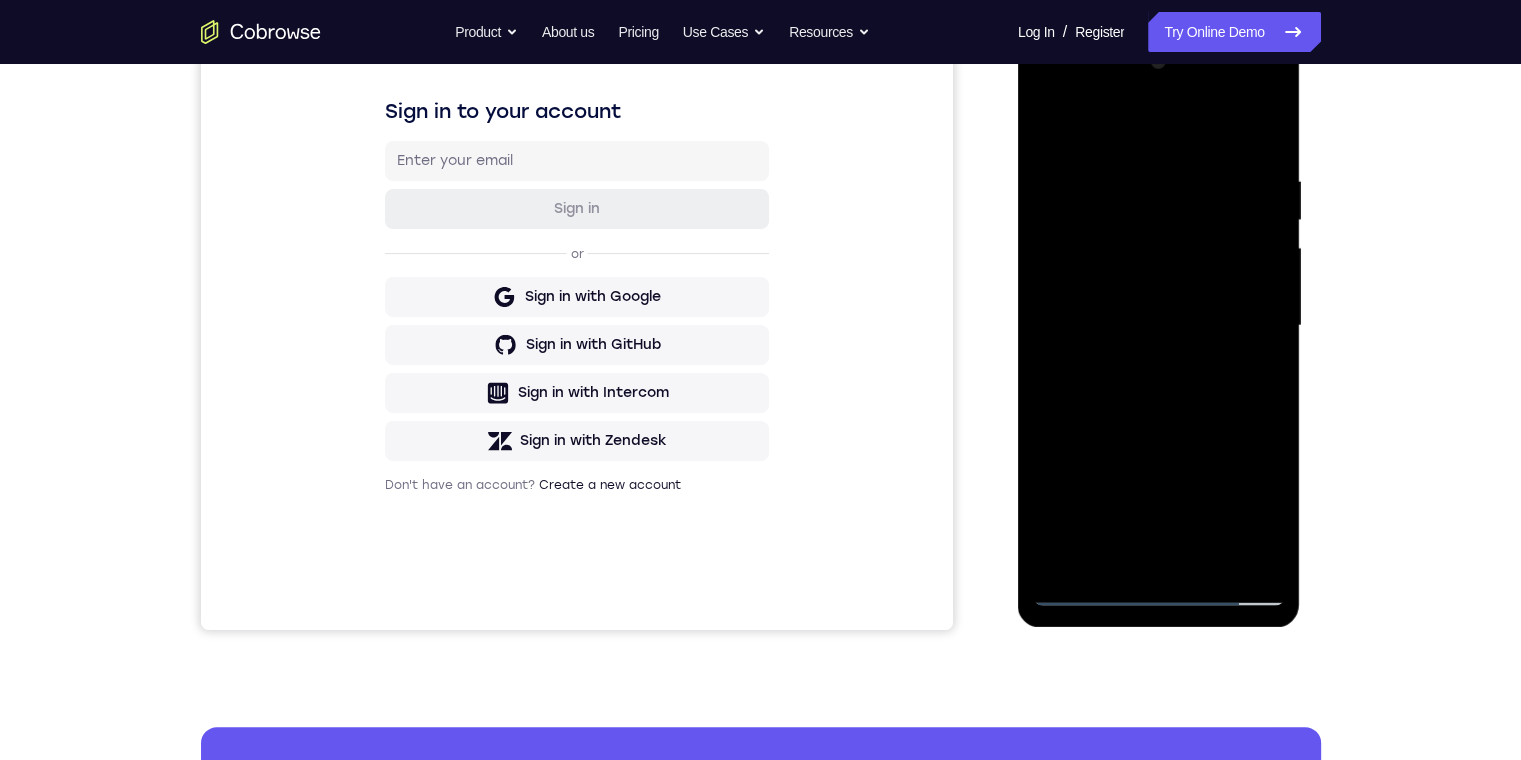 click at bounding box center [1159, 326] 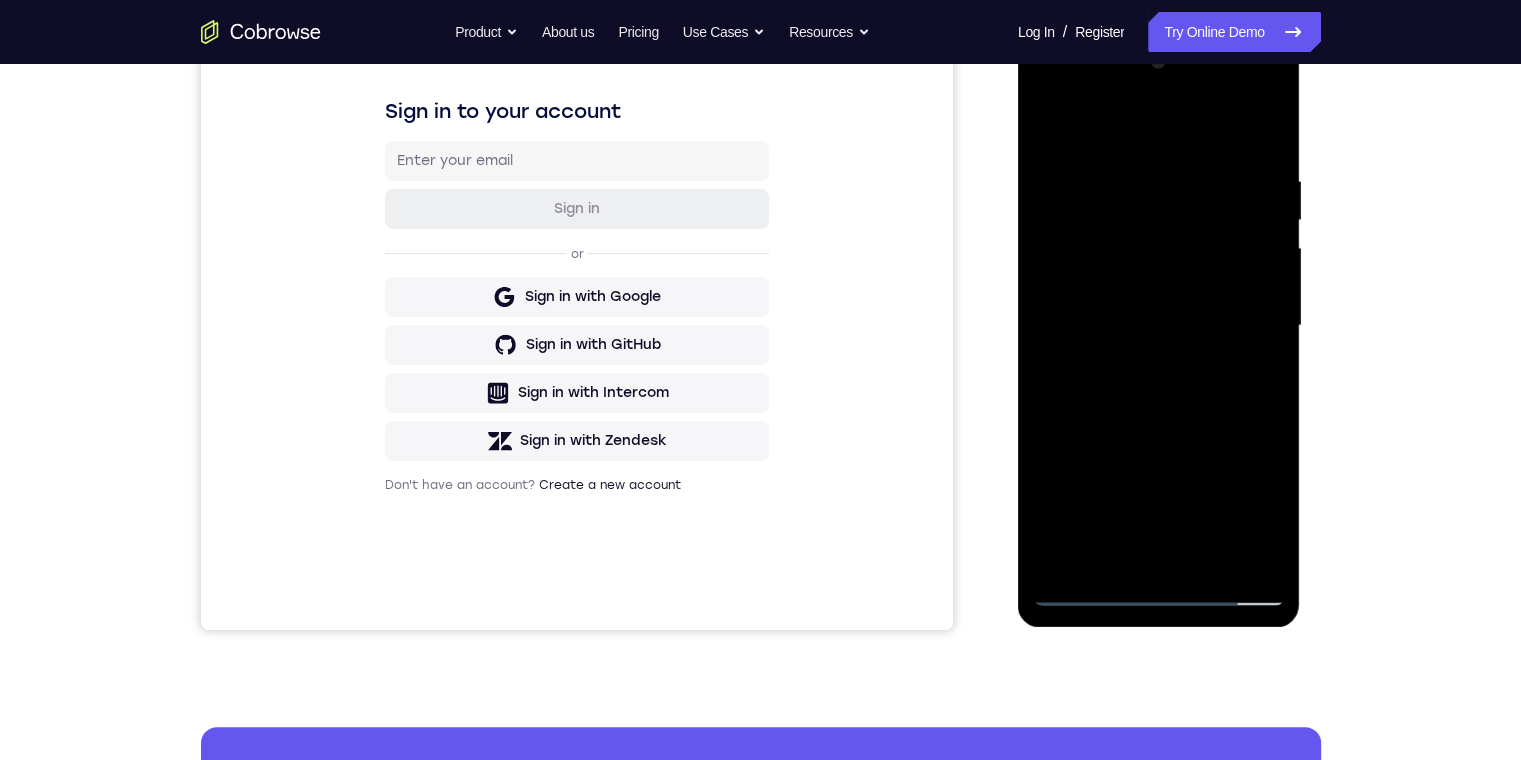 click at bounding box center (1159, 326) 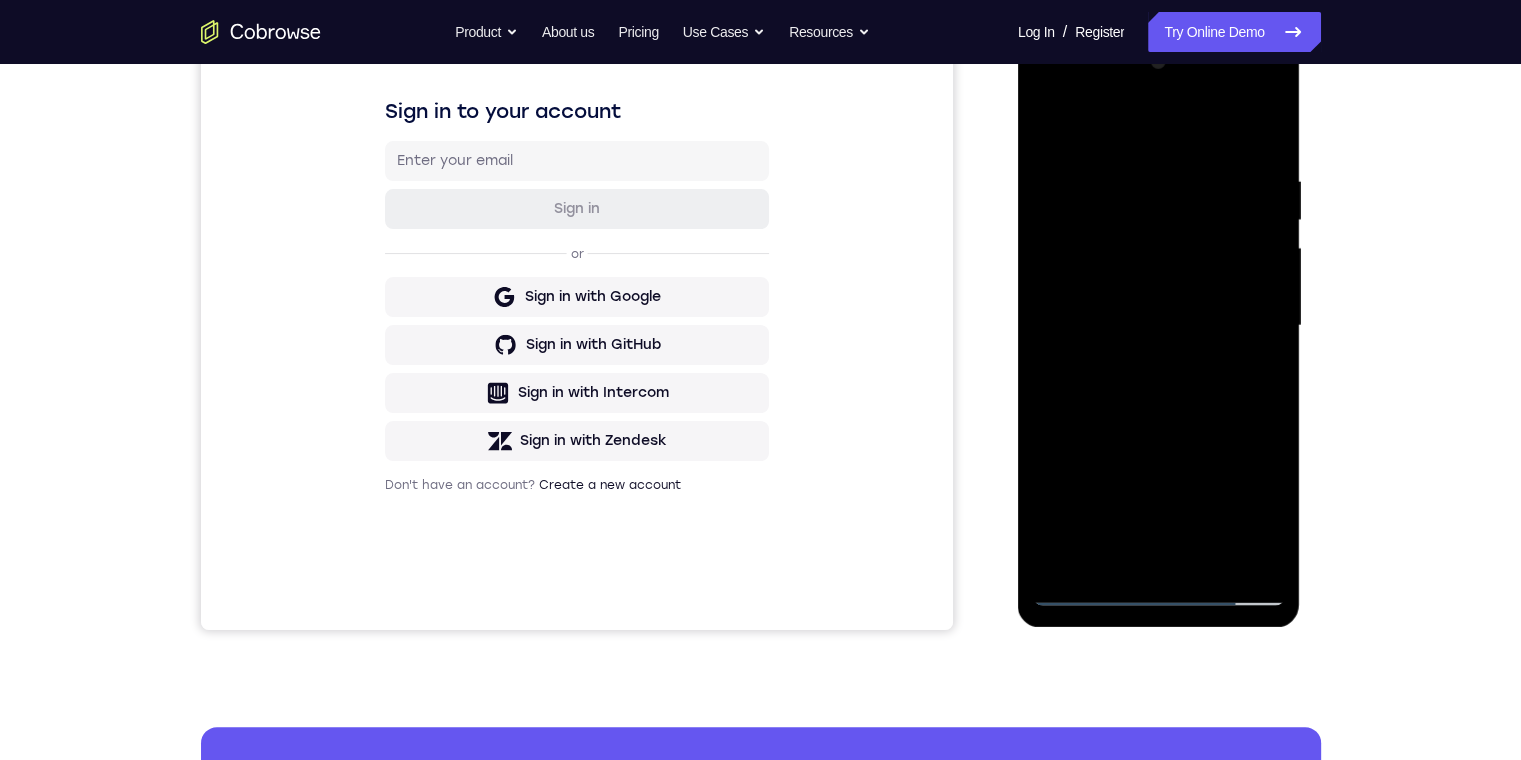 click at bounding box center (1159, 326) 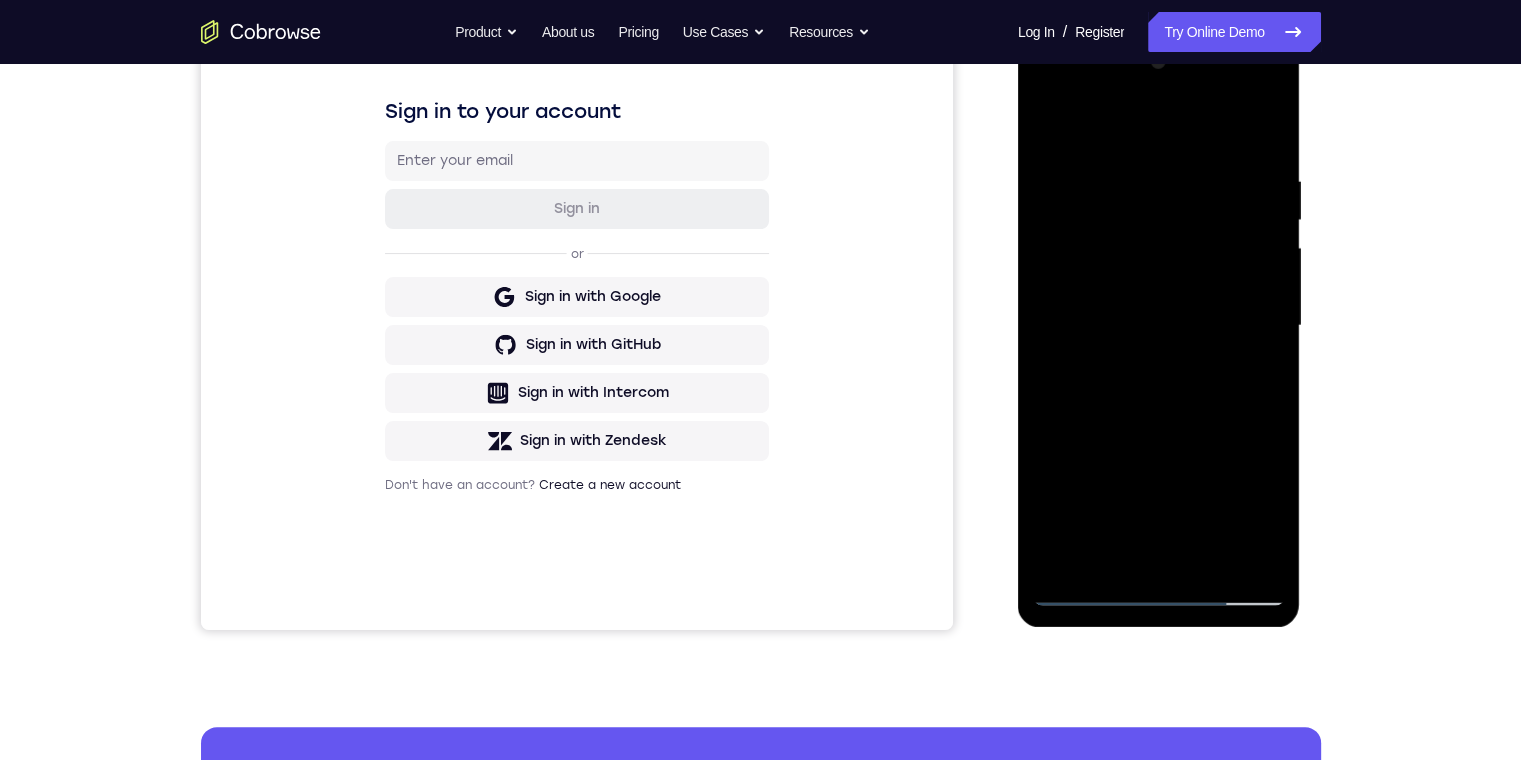 click at bounding box center [1159, 326] 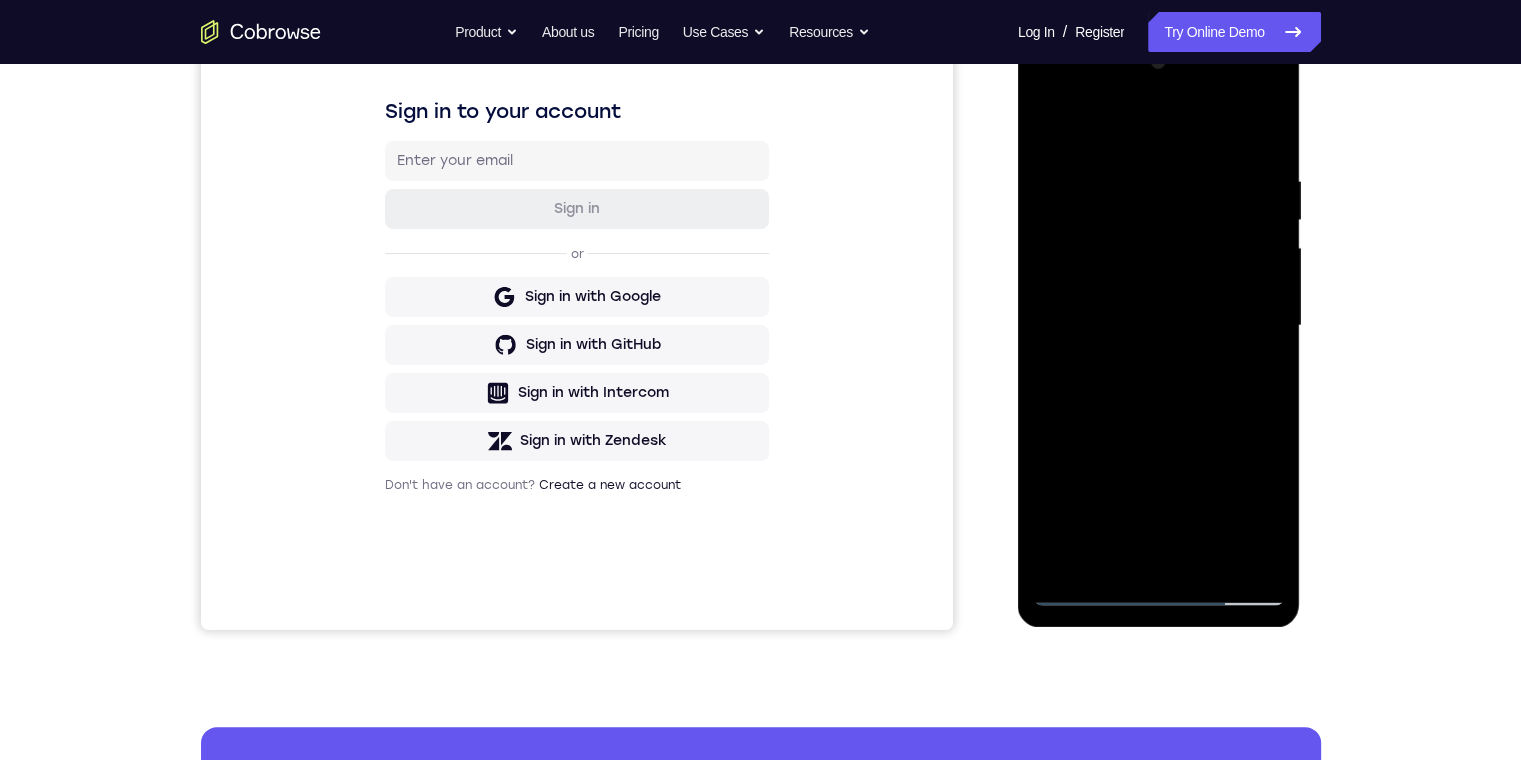 click at bounding box center (1159, 326) 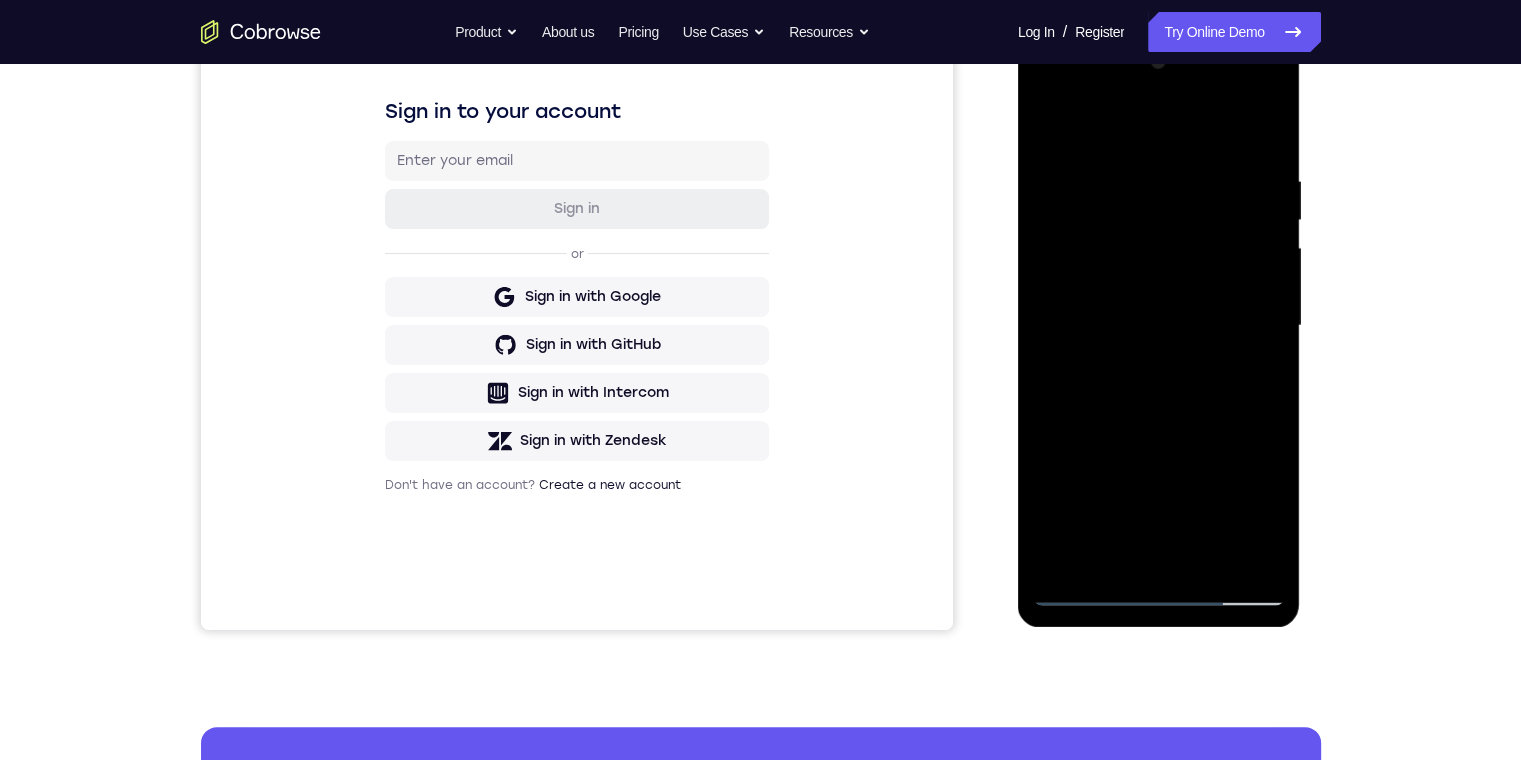 click at bounding box center [1159, 326] 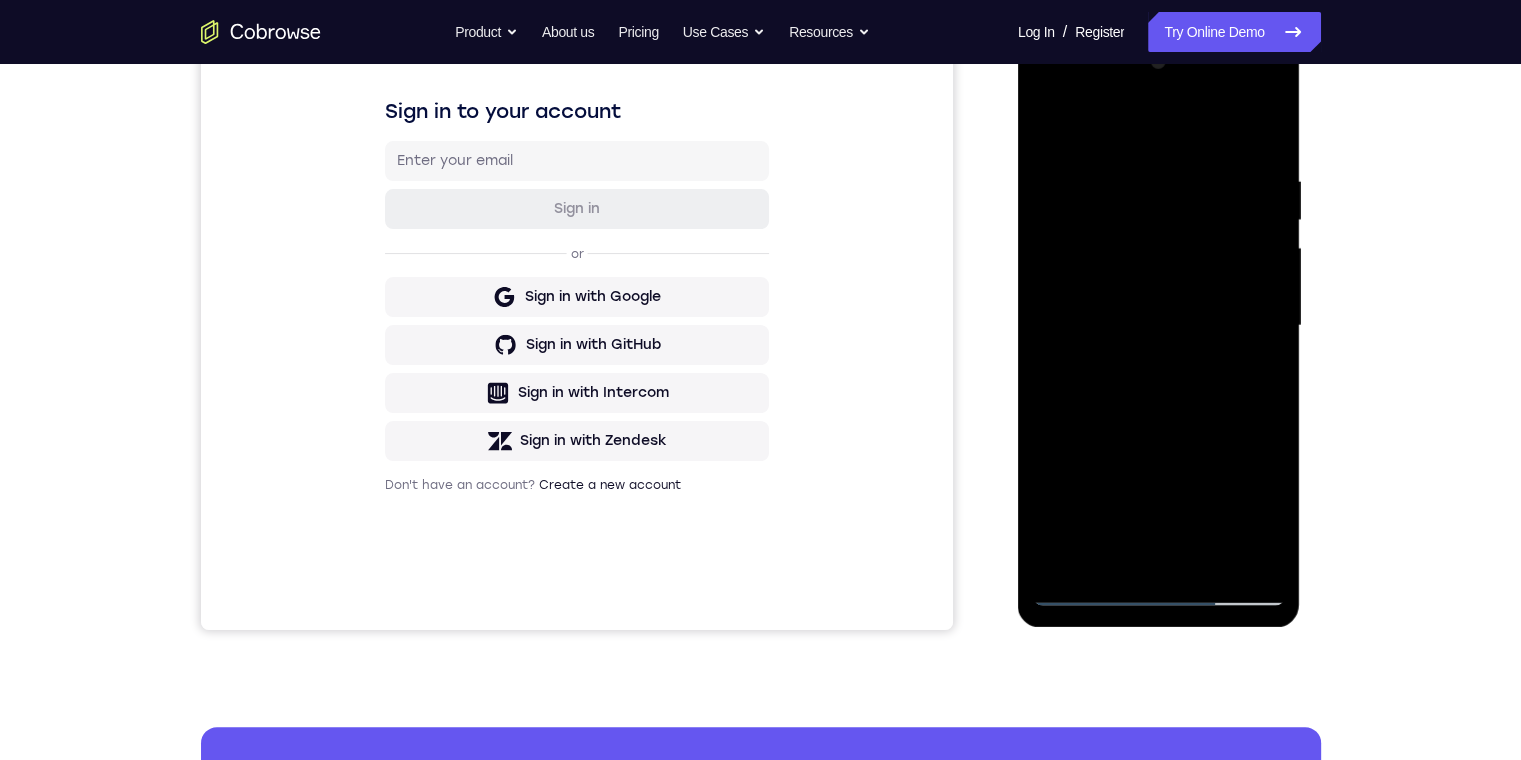 click at bounding box center [1159, 326] 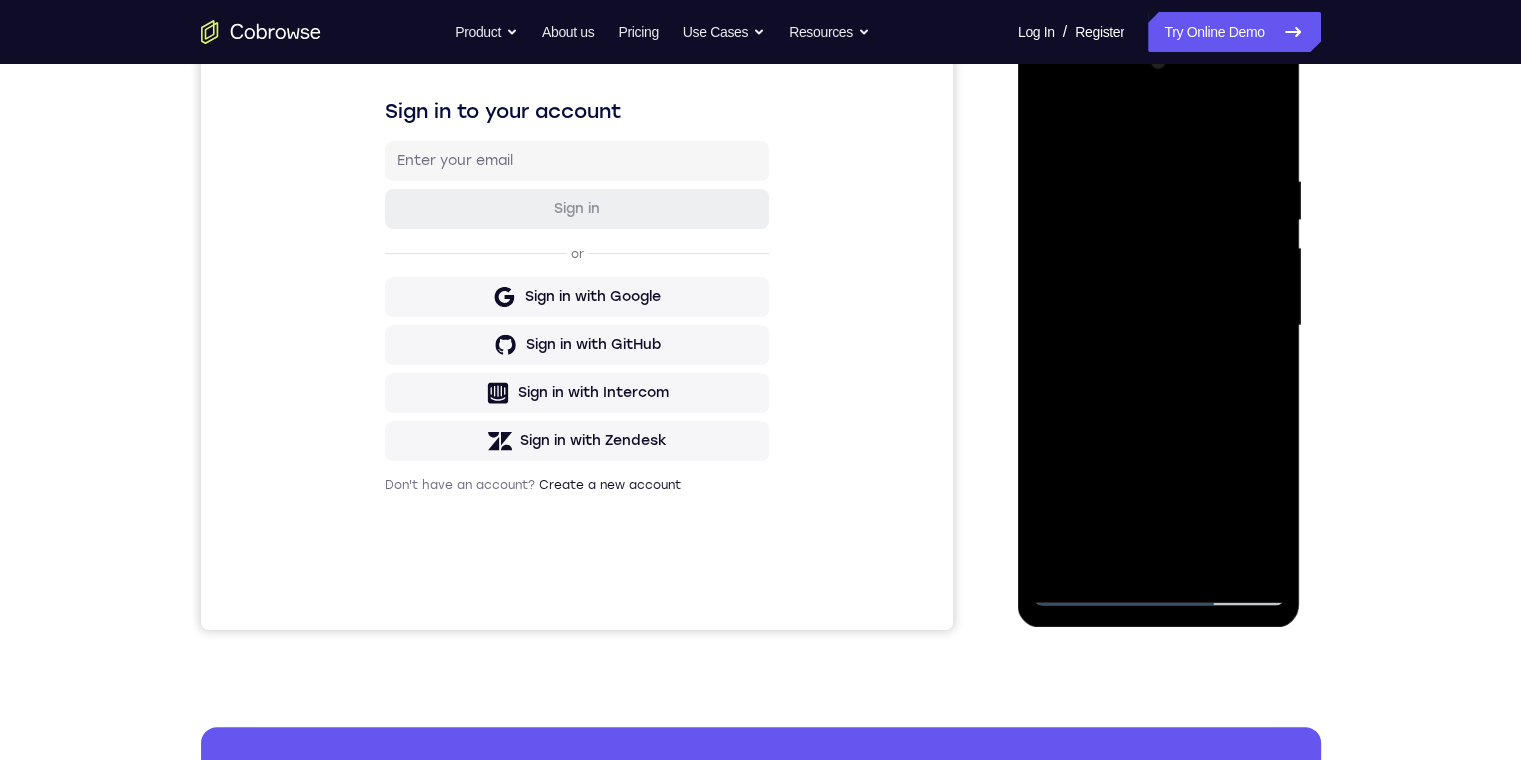 click at bounding box center (1159, 326) 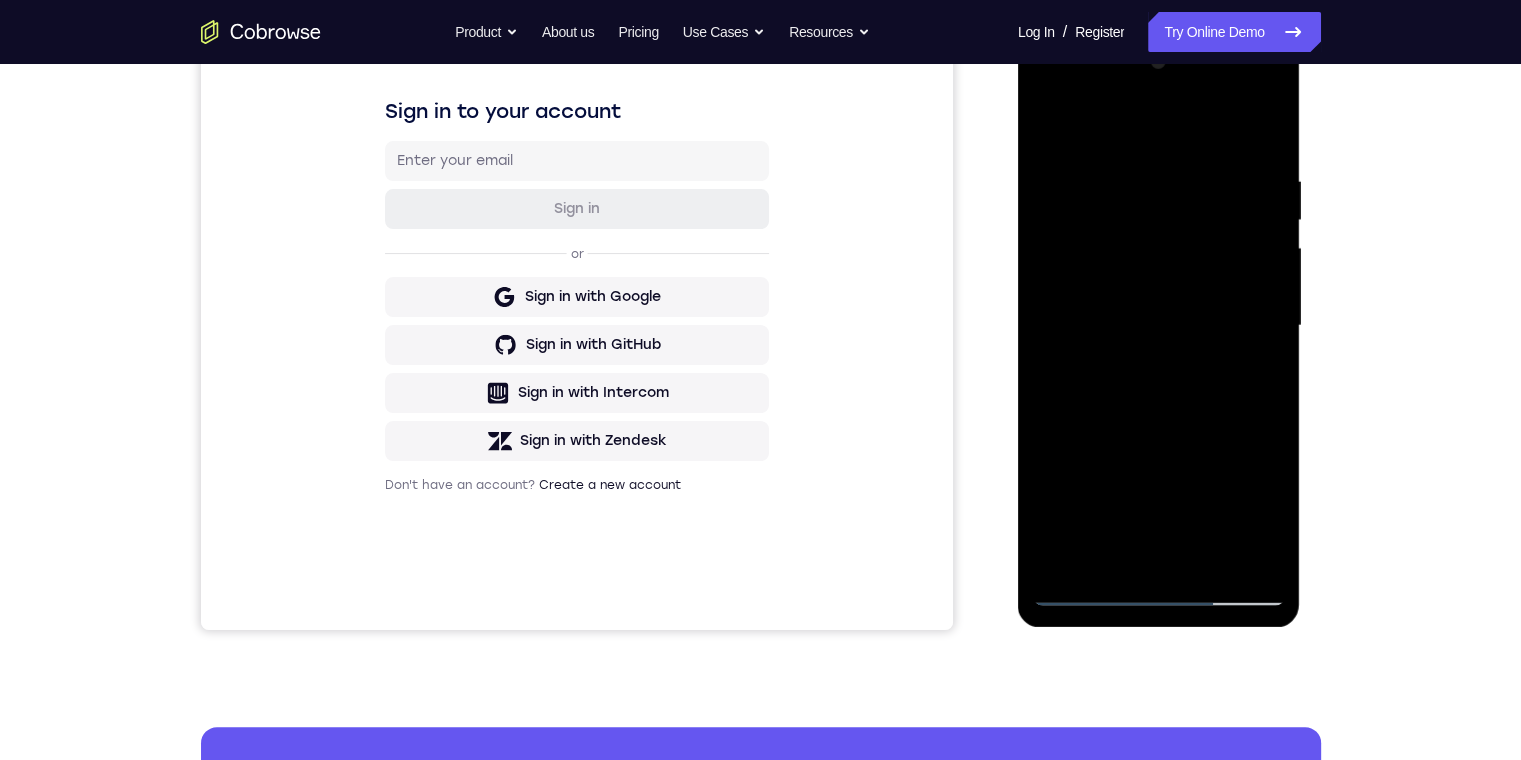 click at bounding box center (1159, 326) 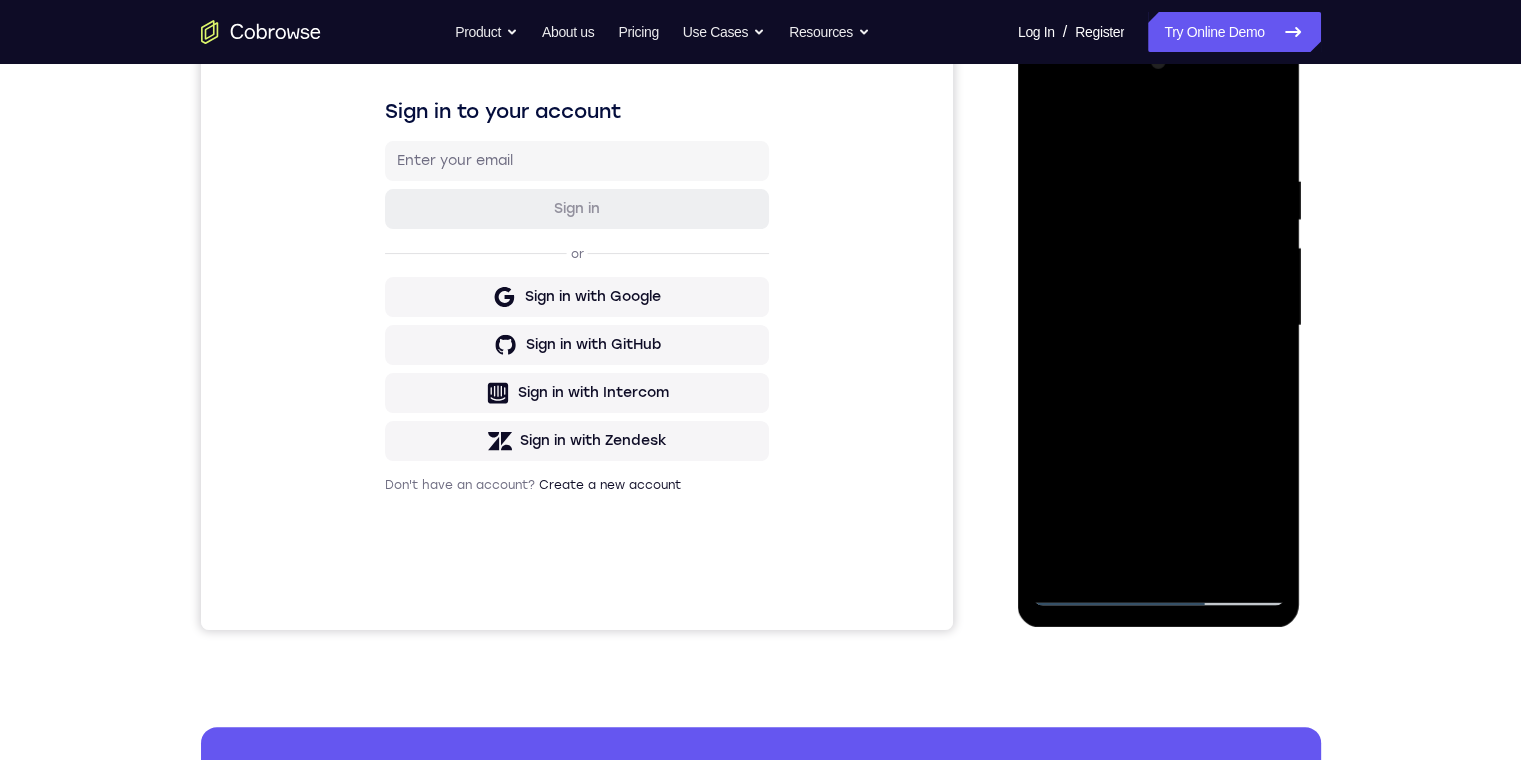 click at bounding box center [1159, 326] 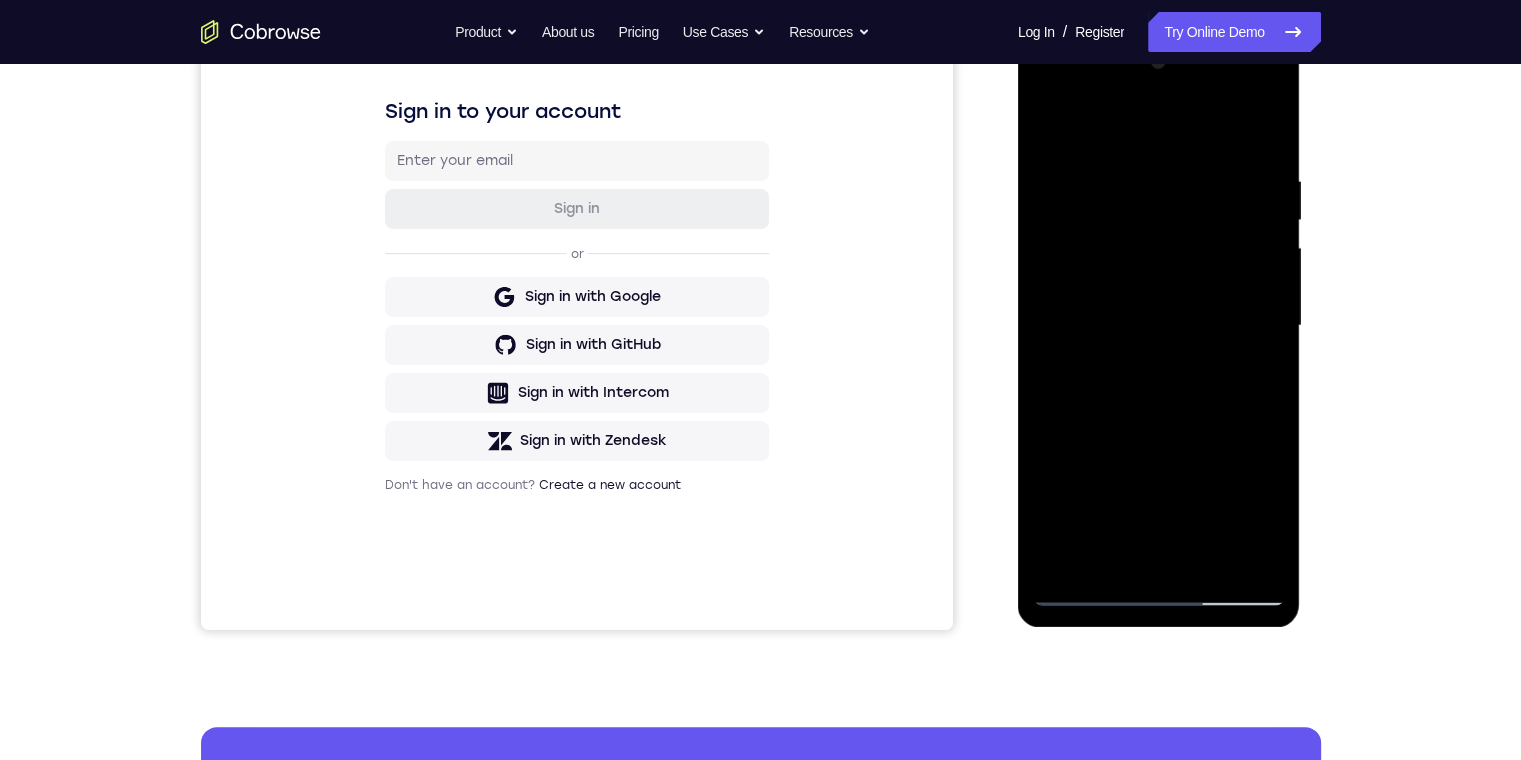 click at bounding box center (1159, 326) 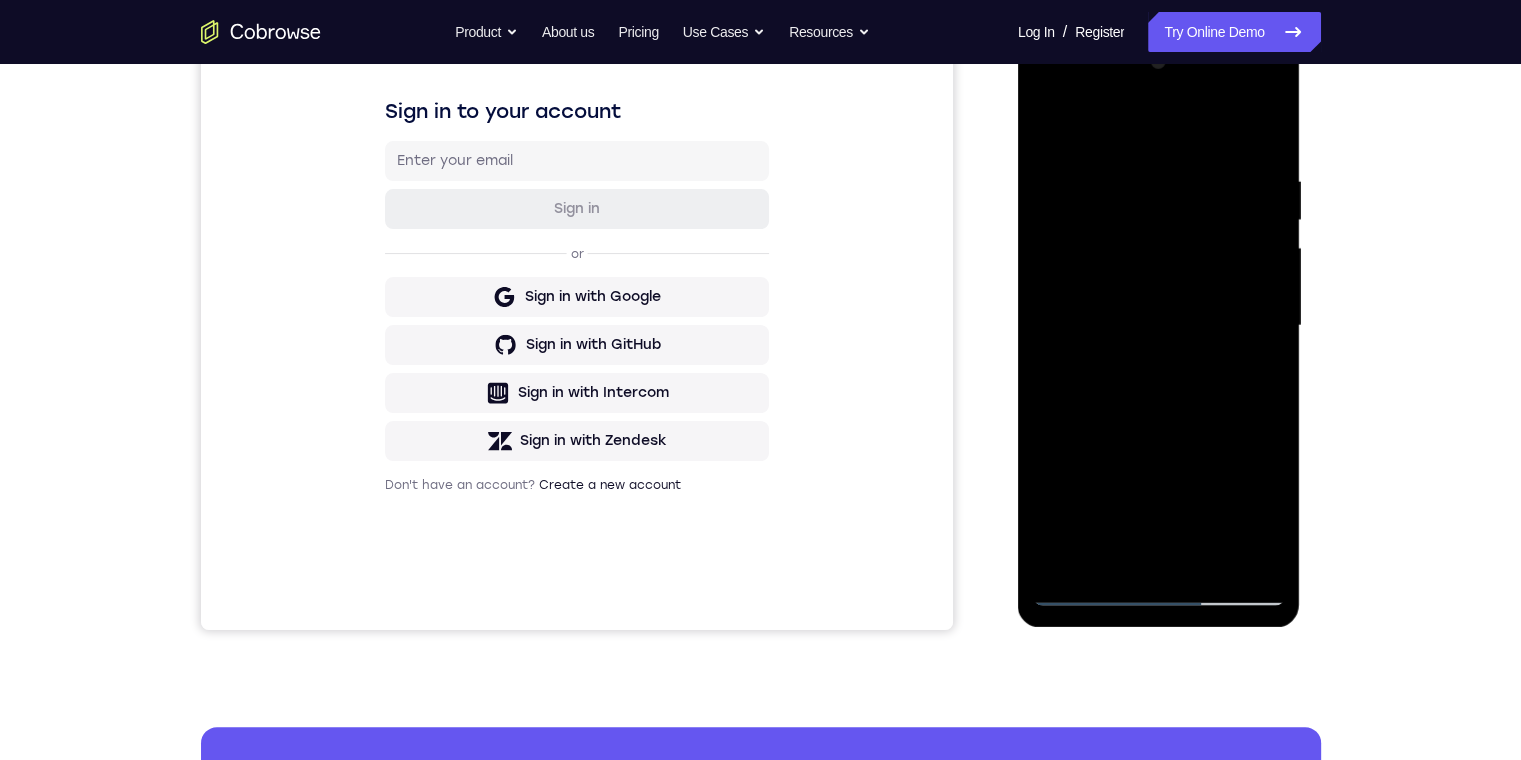click at bounding box center [1159, 326] 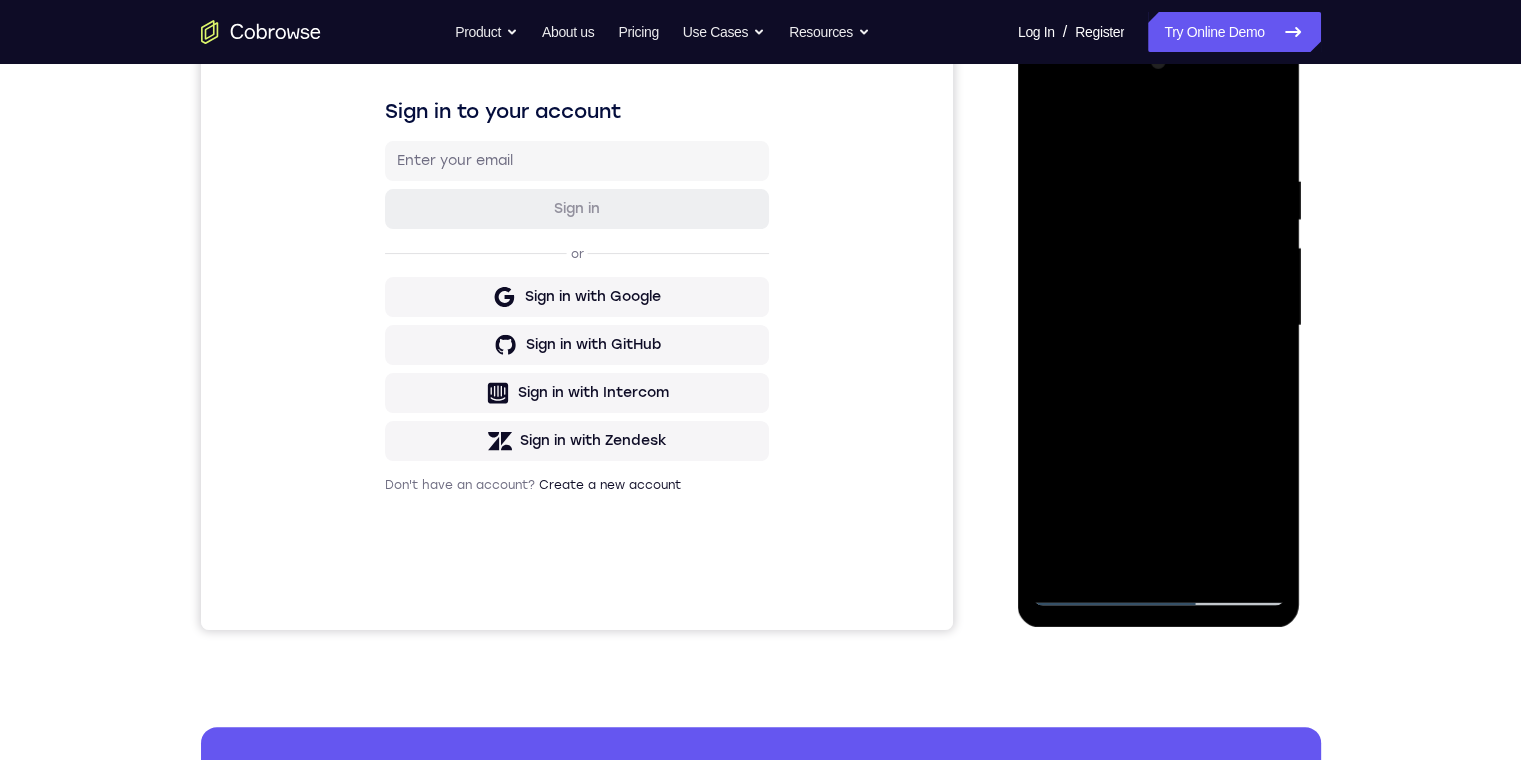 click at bounding box center (1159, 326) 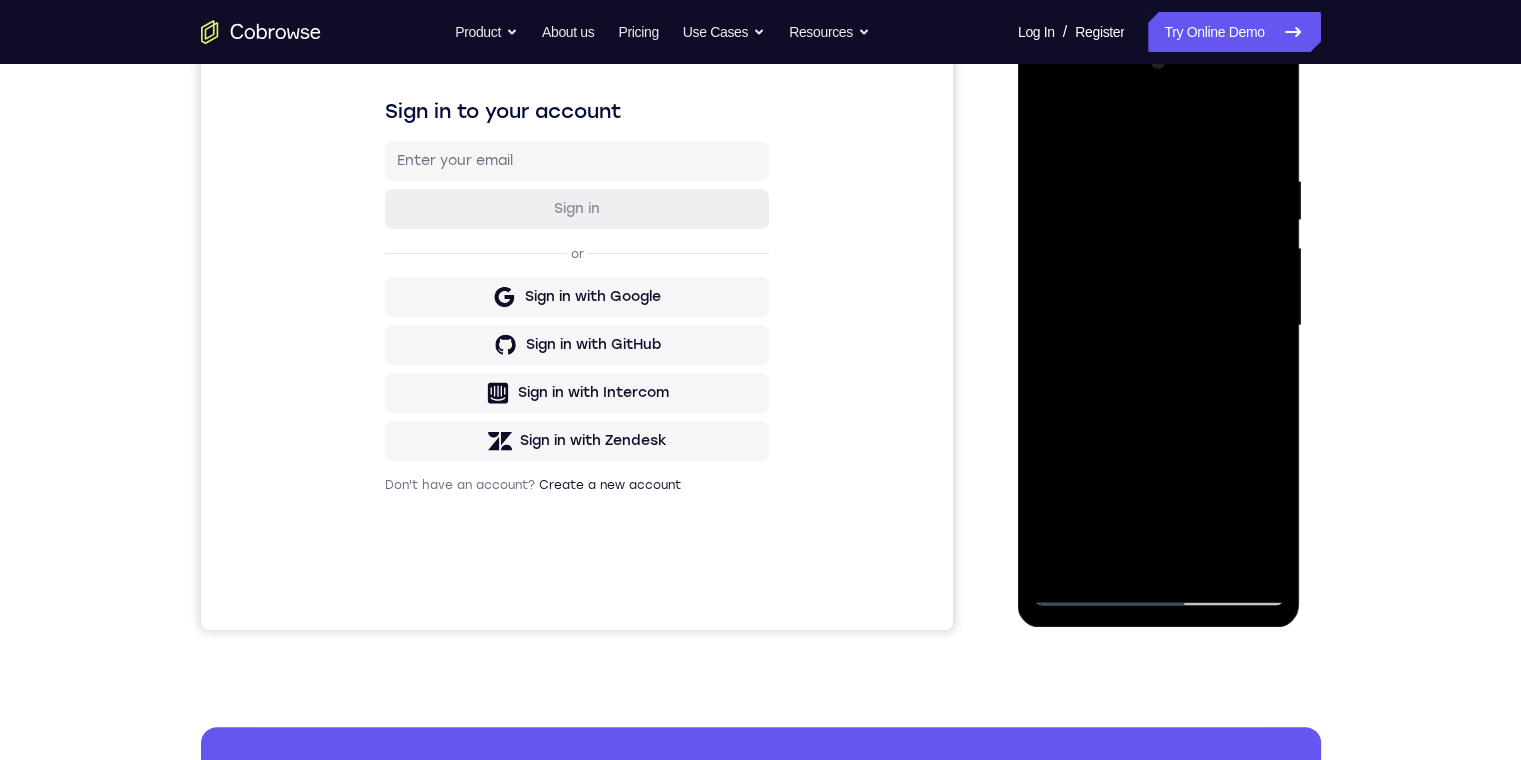 click at bounding box center (1159, 326) 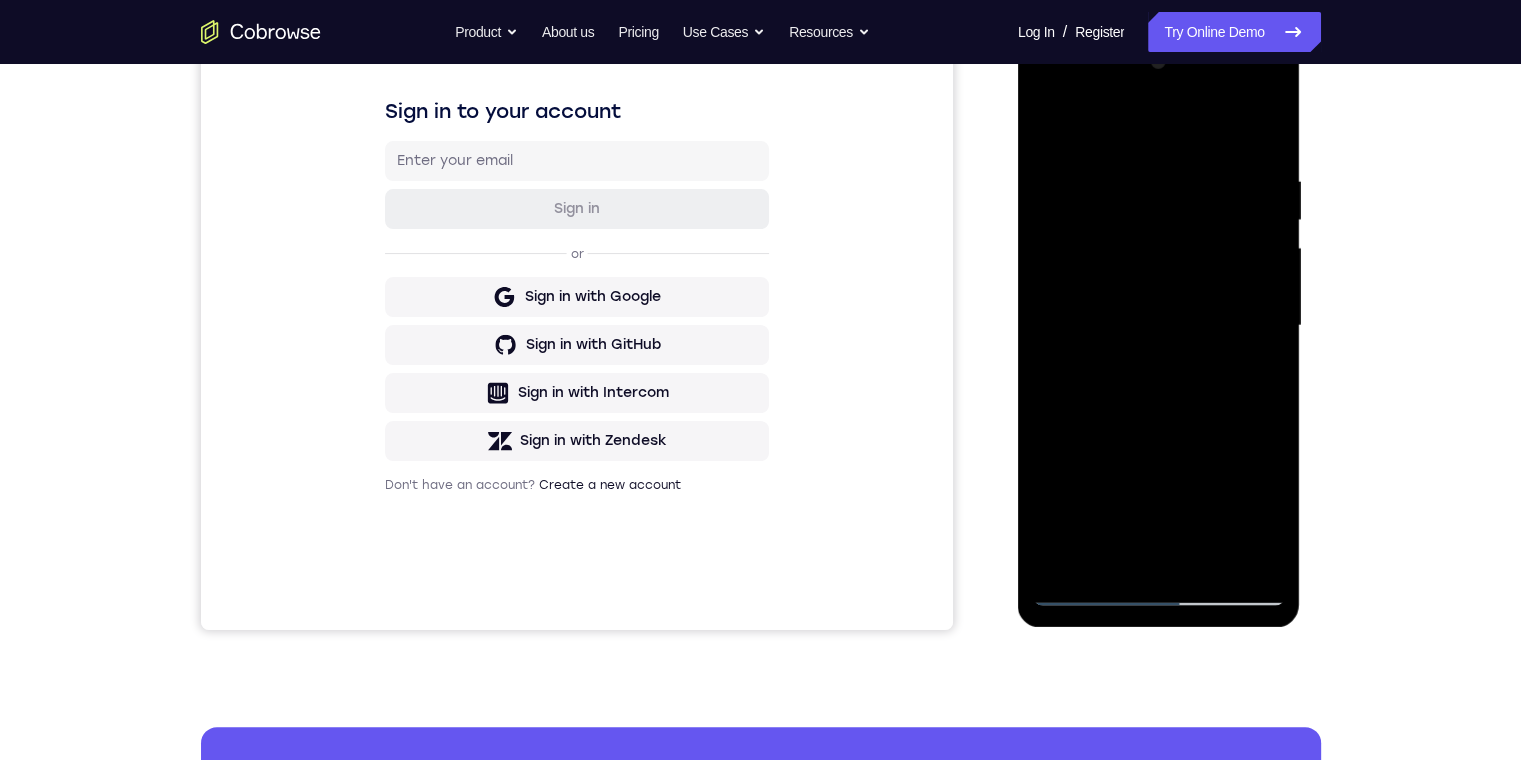 click at bounding box center [1159, 326] 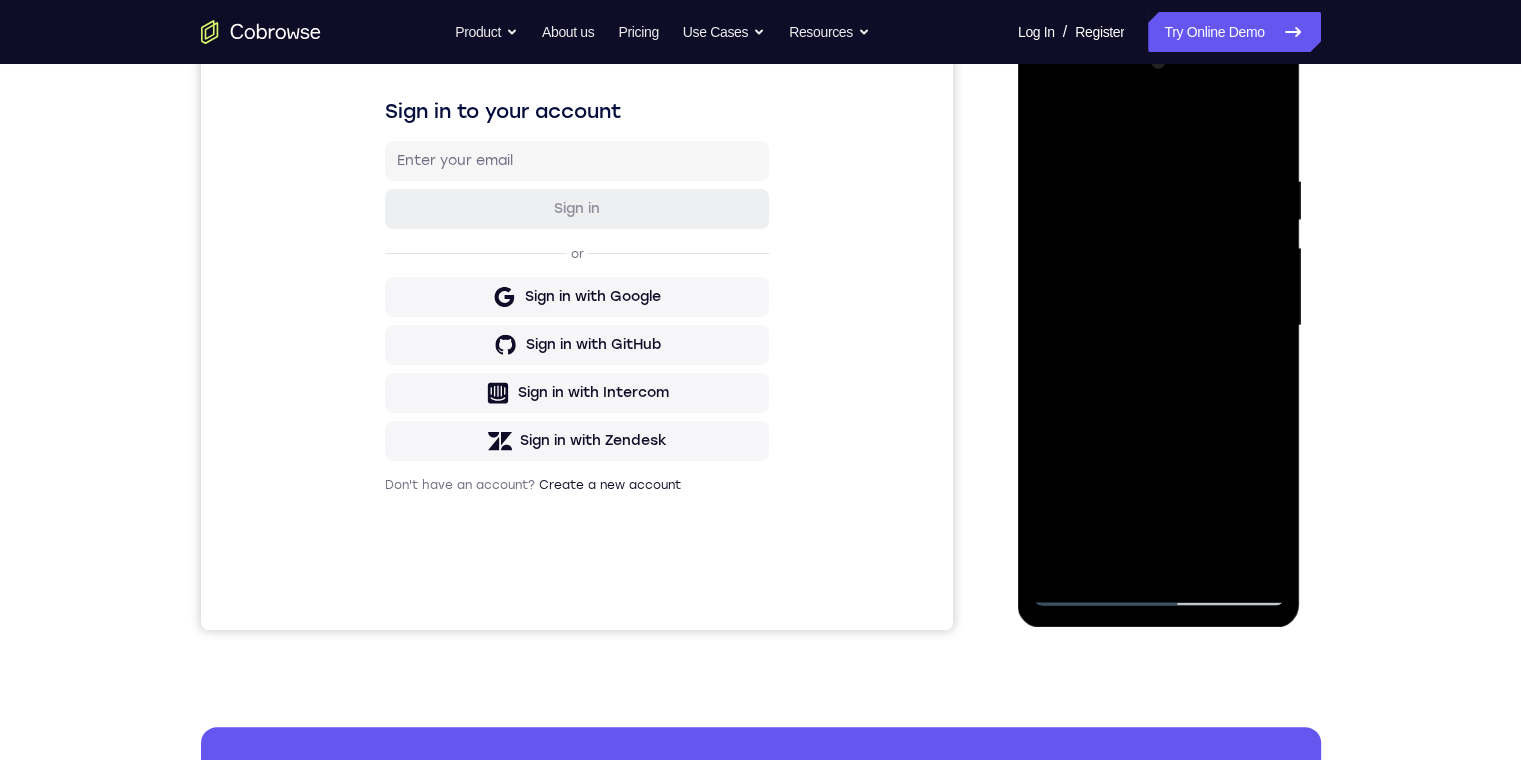 click at bounding box center [1159, 326] 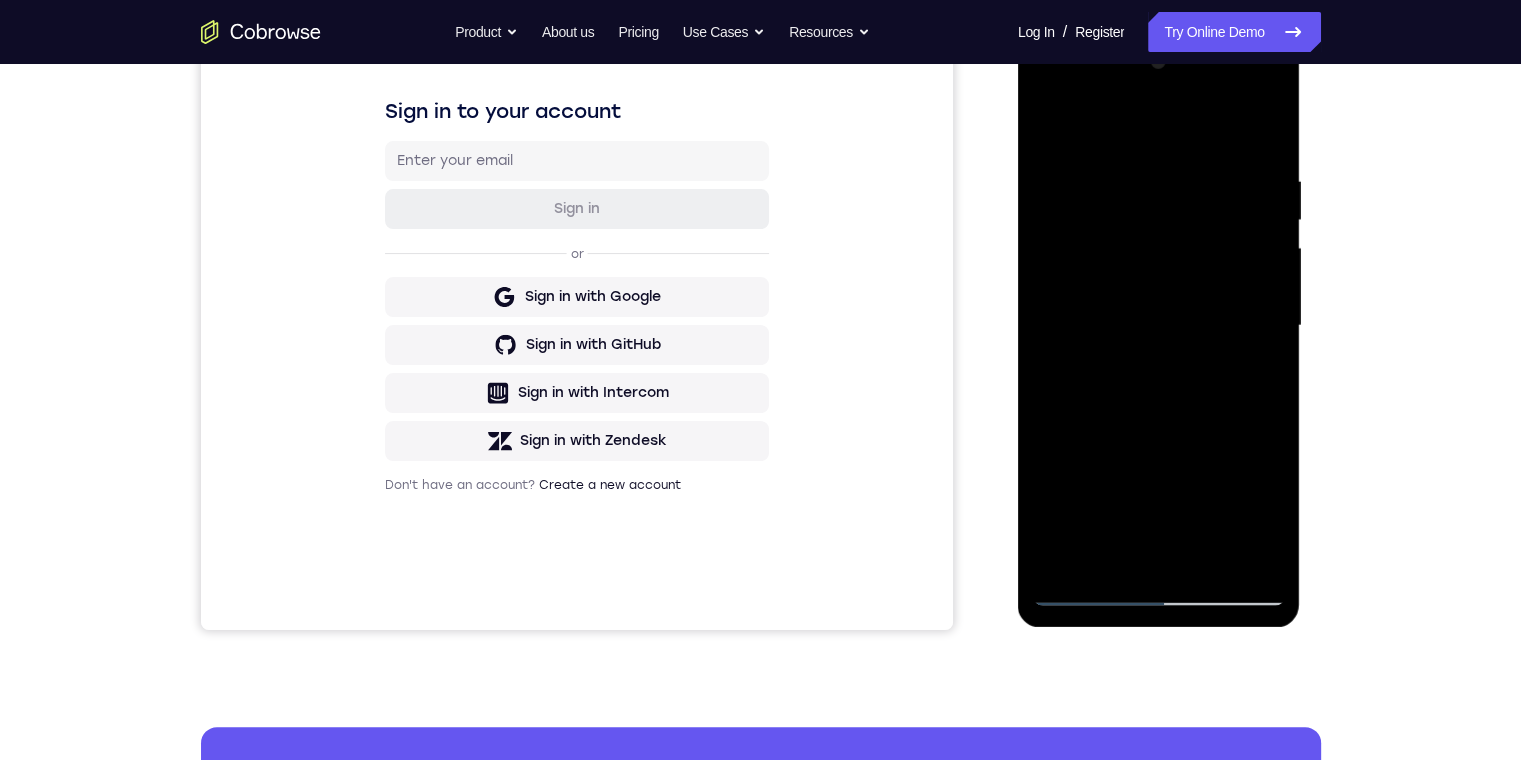 click at bounding box center [1159, 326] 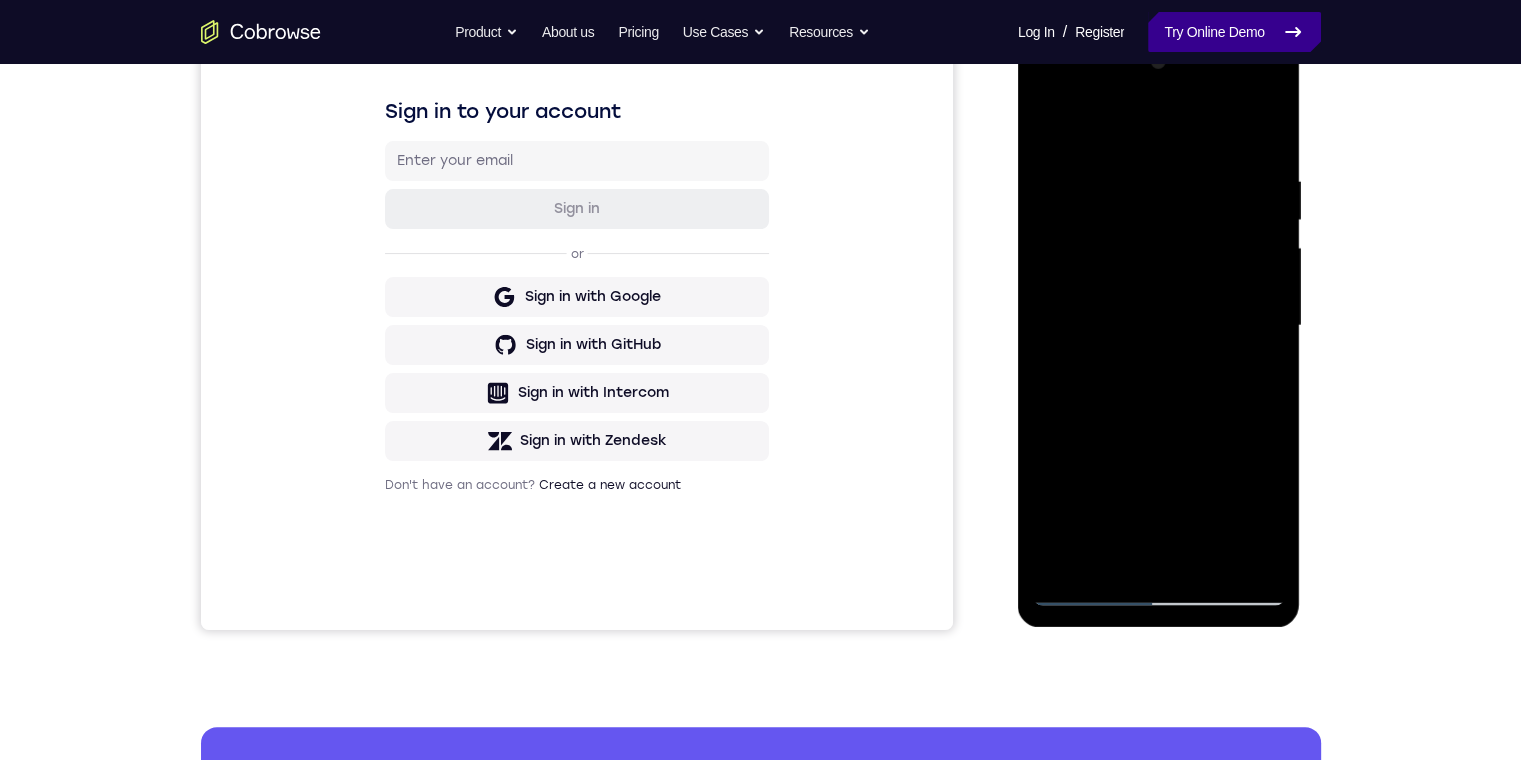 scroll, scrollTop: 200, scrollLeft: 0, axis: vertical 